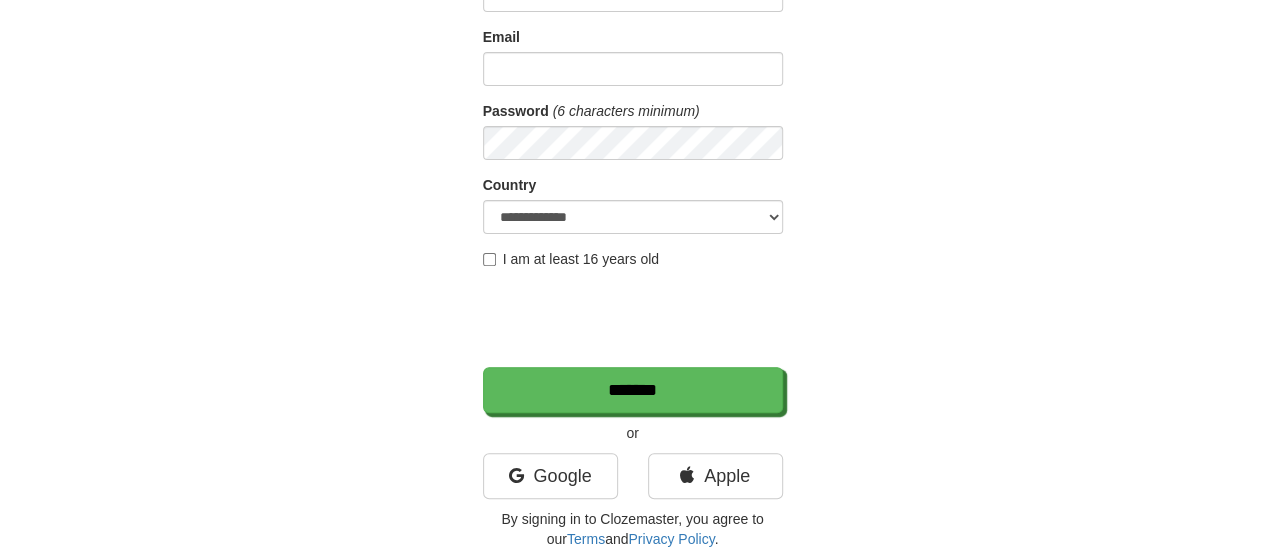 scroll, scrollTop: 300, scrollLeft: 0, axis: vertical 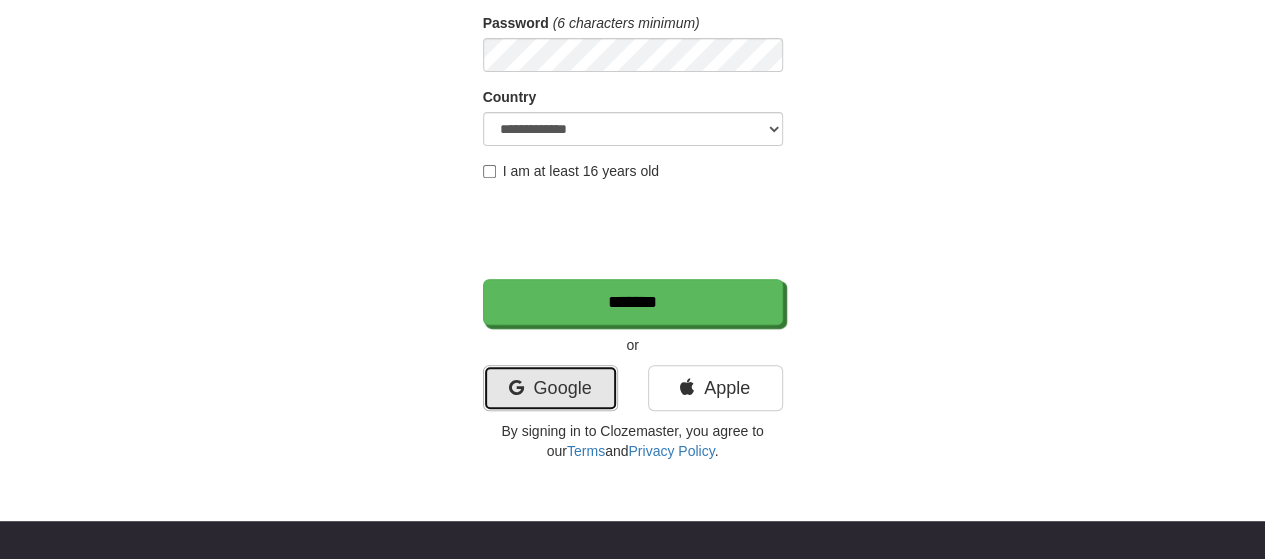 click on "Google" at bounding box center [550, 388] 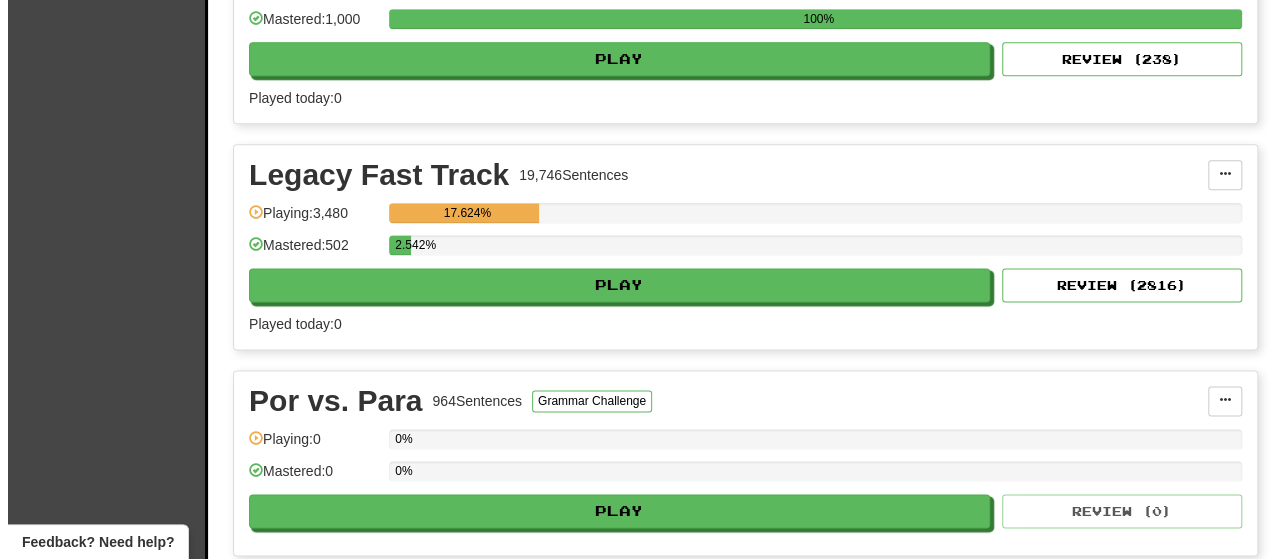 scroll, scrollTop: 1200, scrollLeft: 0, axis: vertical 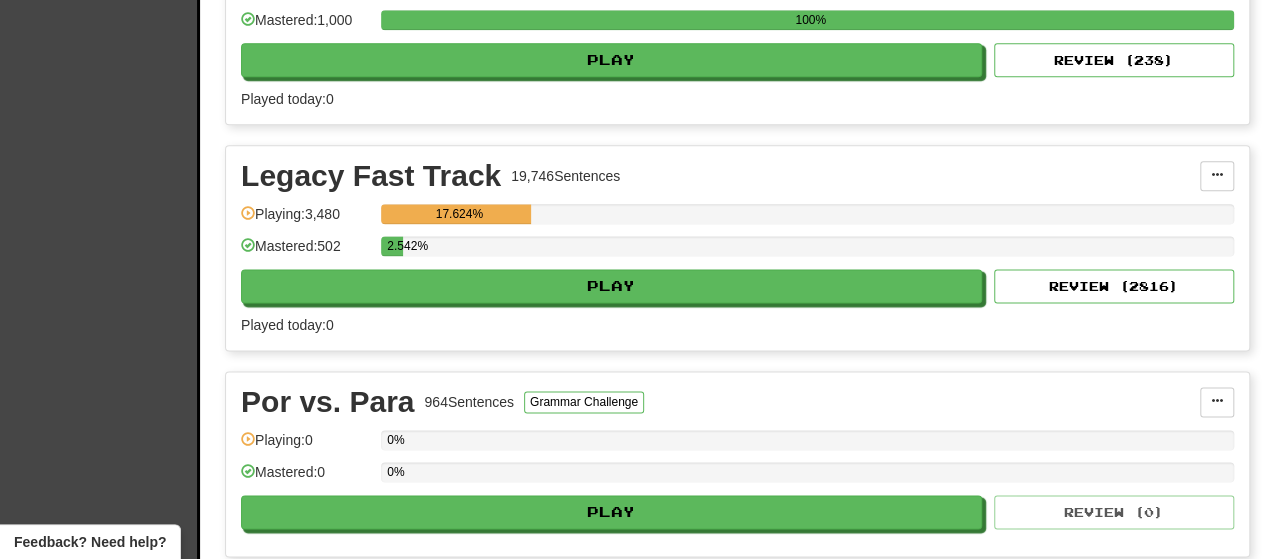 click on "Fast Track Level 3 1,000  Sentences Fluency Fast Track Manage Sentences Unpin from Dashboard  Playing:  1,000 100%  Mastered:  1,000 100% Play Review ( 238 ) Played today:  0" at bounding box center (737, 22) 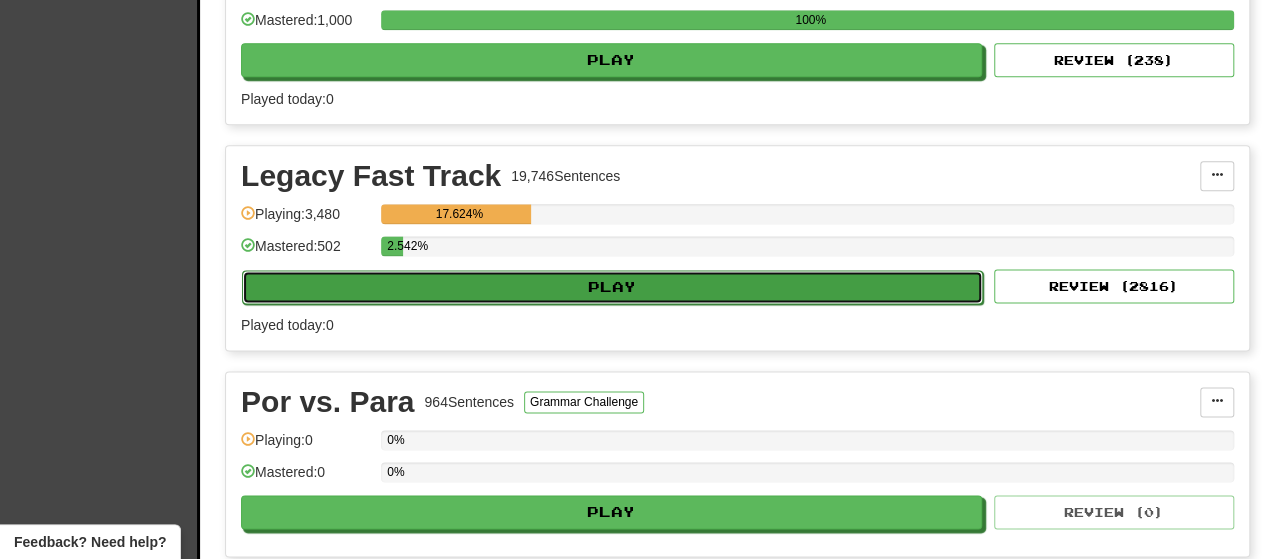 click on "Play" at bounding box center (612, 287) 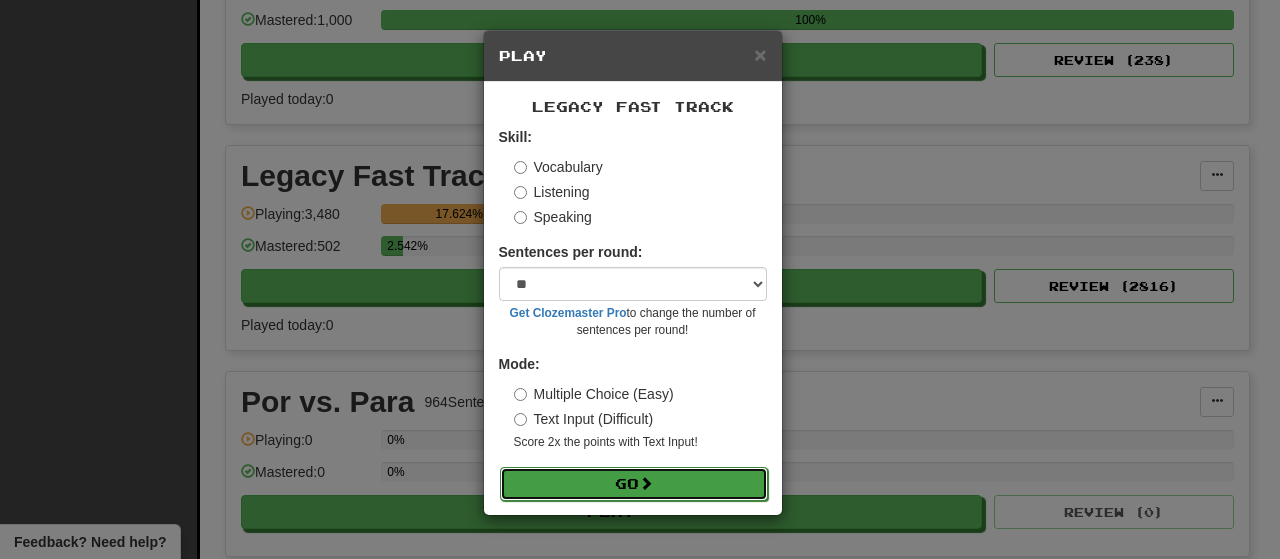 click on "Go" at bounding box center [634, 484] 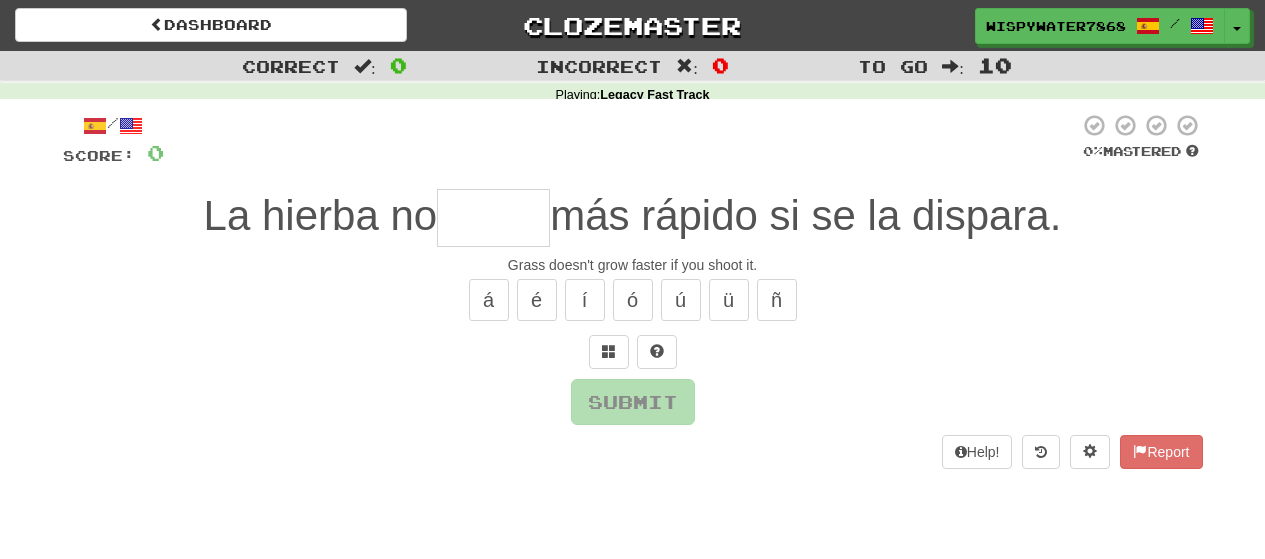 scroll, scrollTop: 0, scrollLeft: 0, axis: both 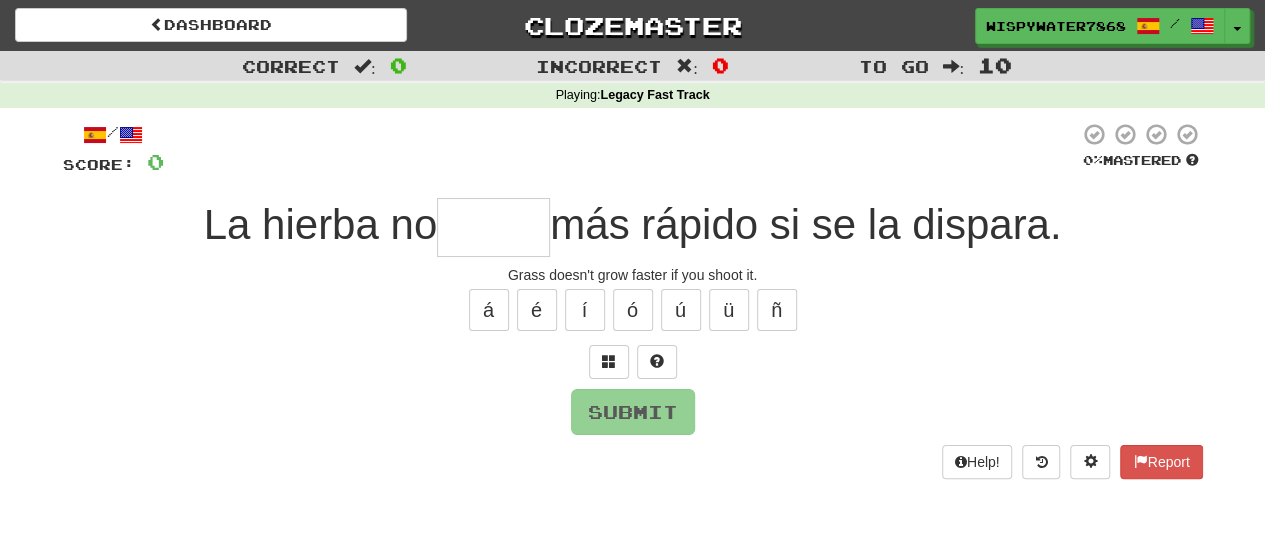 click on "á é í ó ú ü ñ" at bounding box center [633, 310] 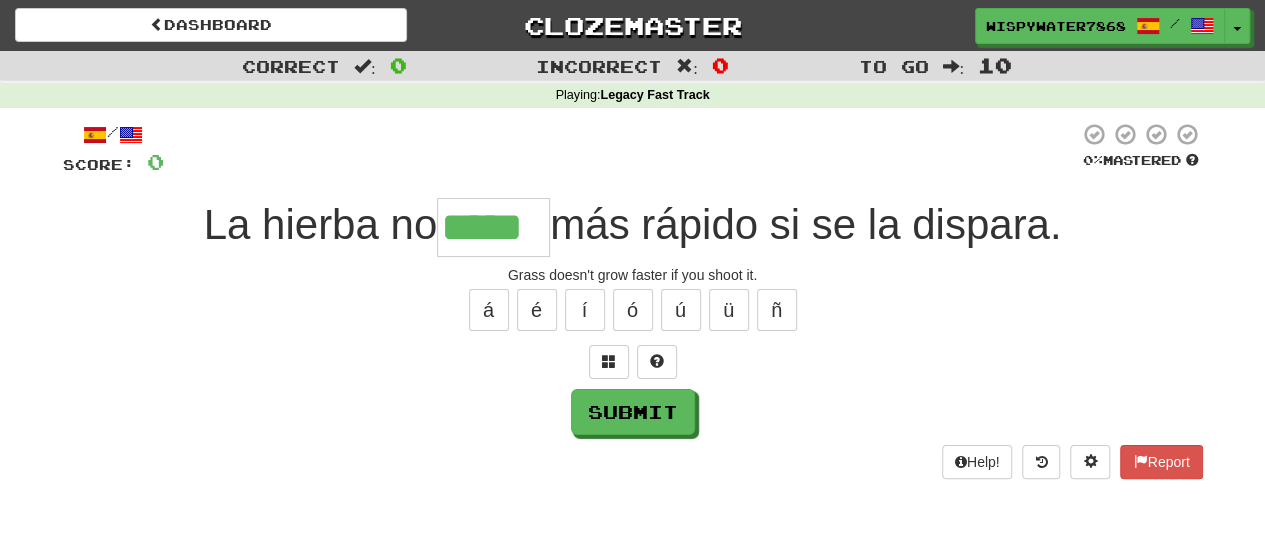 type on "*****" 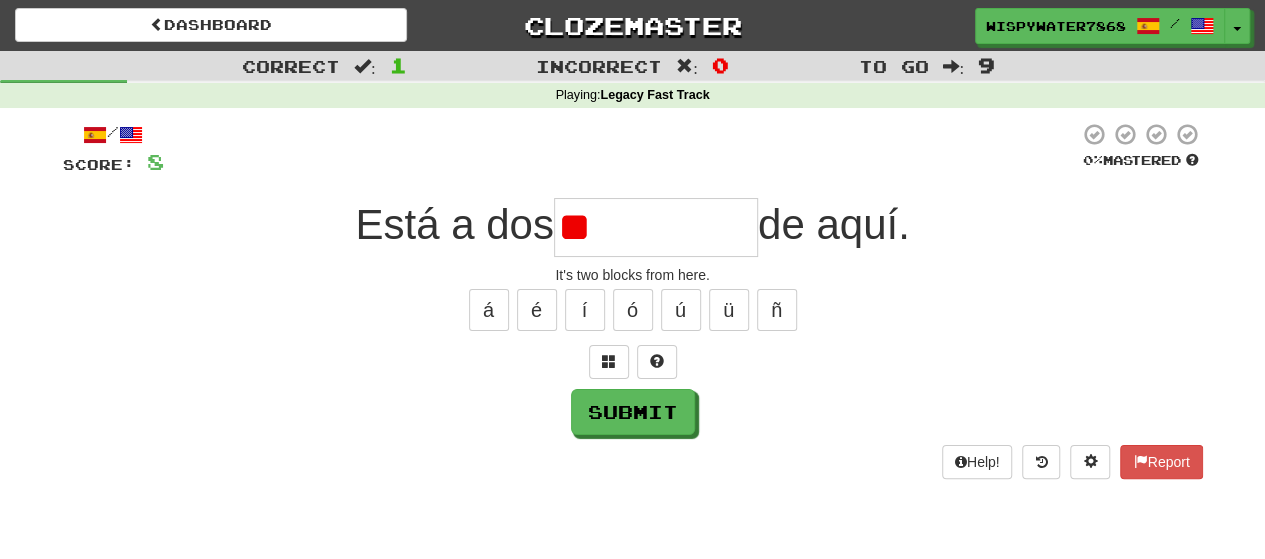 type on "*" 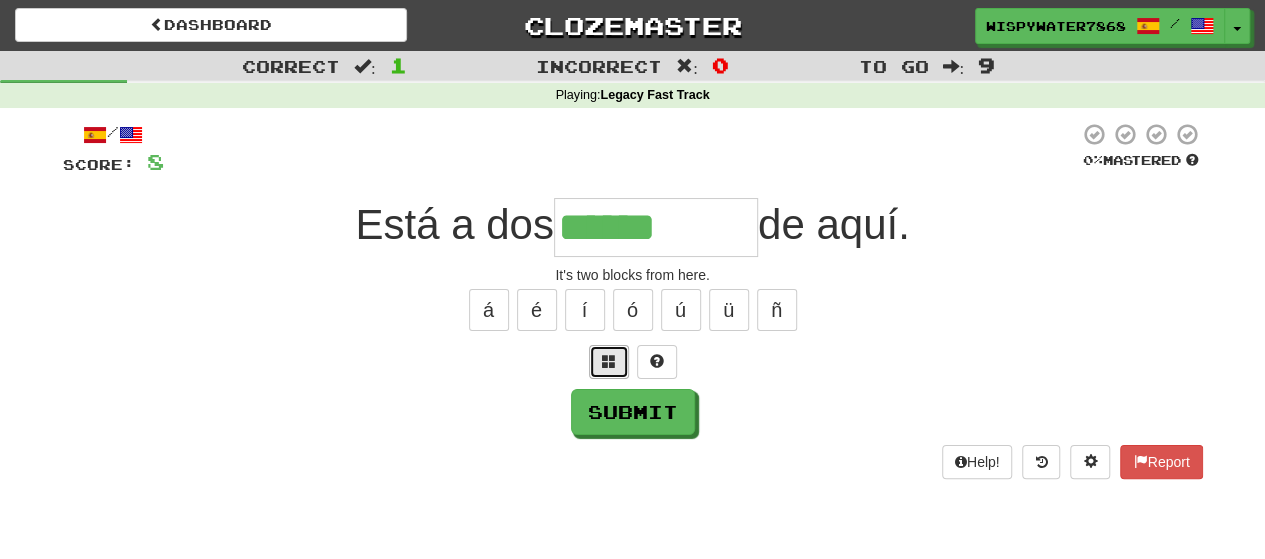 click at bounding box center [609, 361] 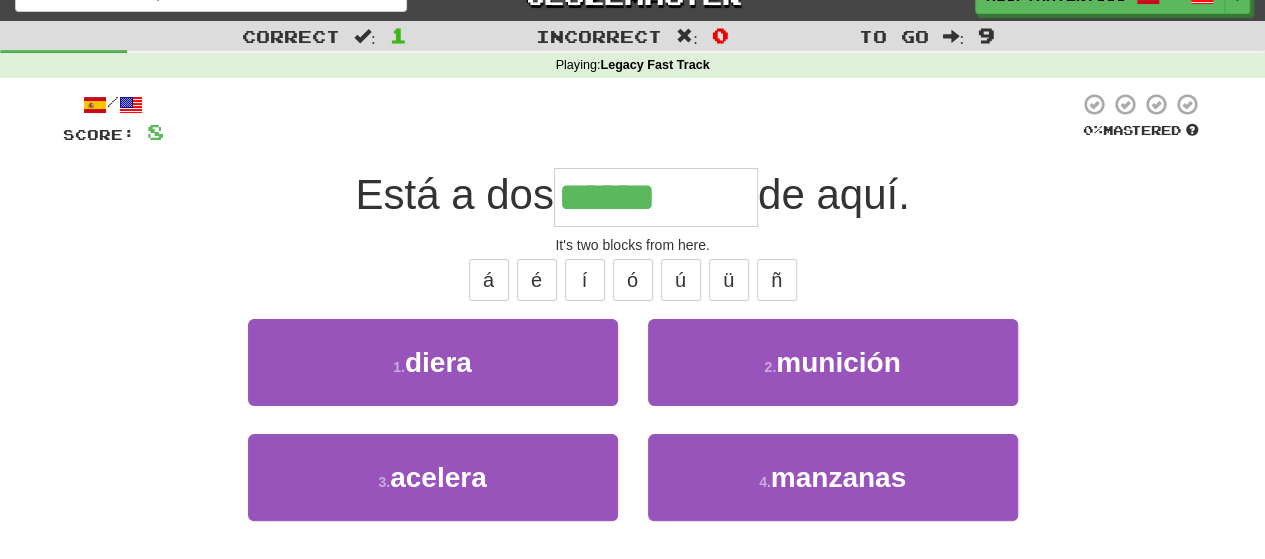 scroll, scrollTop: 32, scrollLeft: 0, axis: vertical 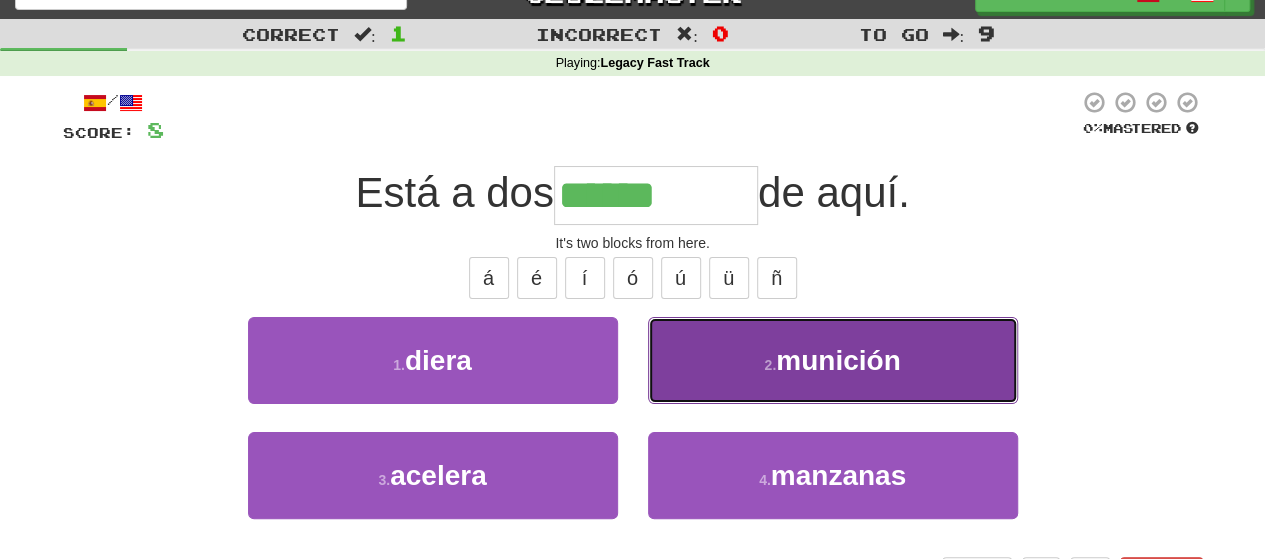 click on "munición" at bounding box center [838, 360] 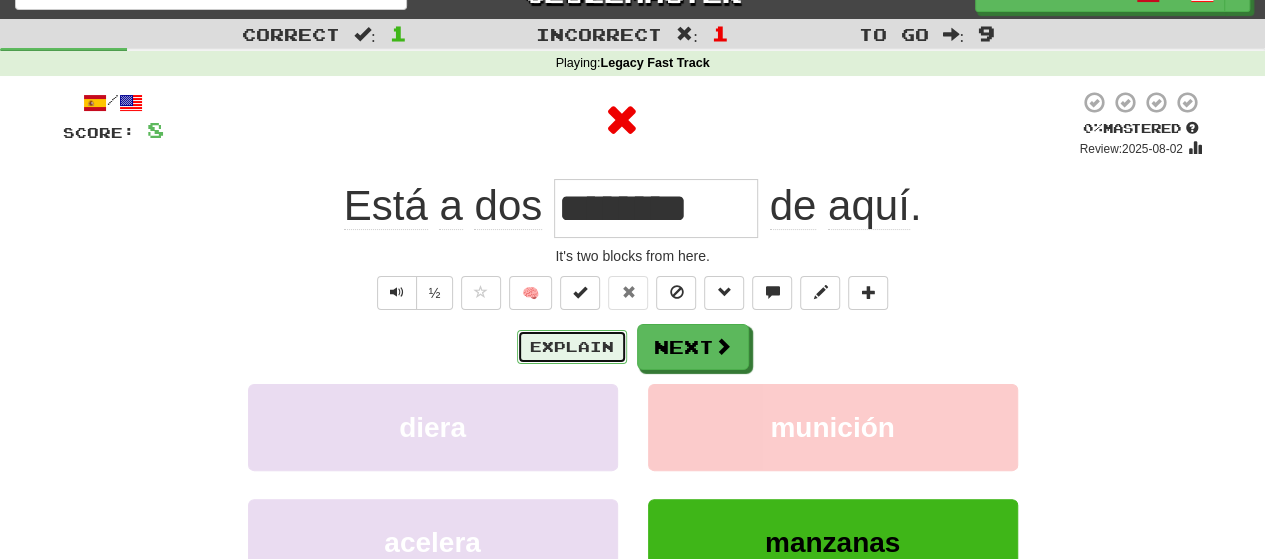 click on "Explain" at bounding box center (572, 347) 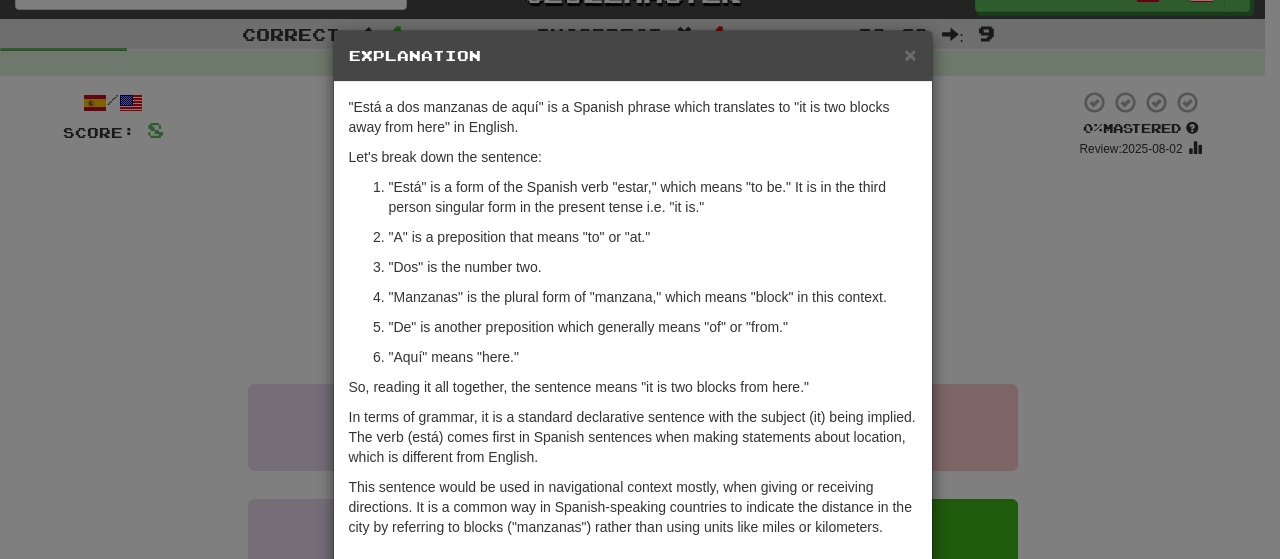 click on "× Explanation "Está a dos manzanas de aquí" is a Spanish phrase which translates to "it is two blocks away from here" in English.
Let's break down the sentence:
"Está" is a form of the Spanish verb "estar," which means "to be." It is in the third person singular form in the present tense i.e. "it is."
"A" is a preposition that means "to" or "at."
"Dos" is the number two.
"Manzanas" is the plural form of "manzana," which means "block" in this context.
"De" is another preposition which generally means "of" or "from."
"Aquí" means "here."
So, reading it all together, the sentence means "it is two blocks from here."
In terms of grammar, it is a standard declarative sentence with the subject (it) being implied. The verb (está) comes first in Spanish sentences when making statements about location, which is different from English.
In beta. Generated by ChatGPT. Like it? Hate it?  Let us know ! Close" at bounding box center [640, 279] 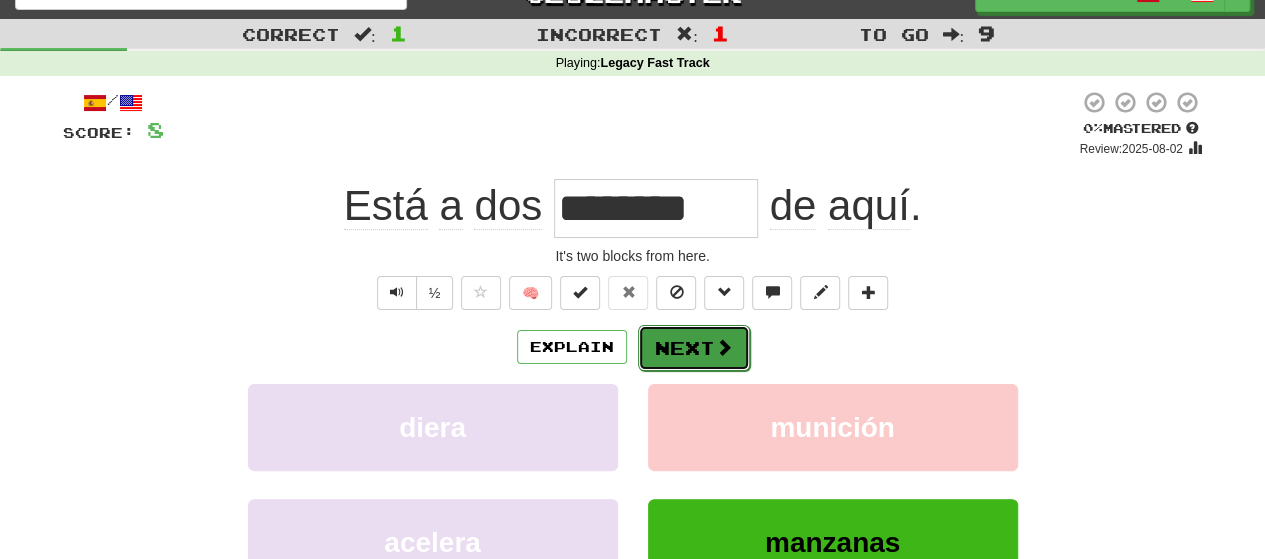 click at bounding box center [724, 347] 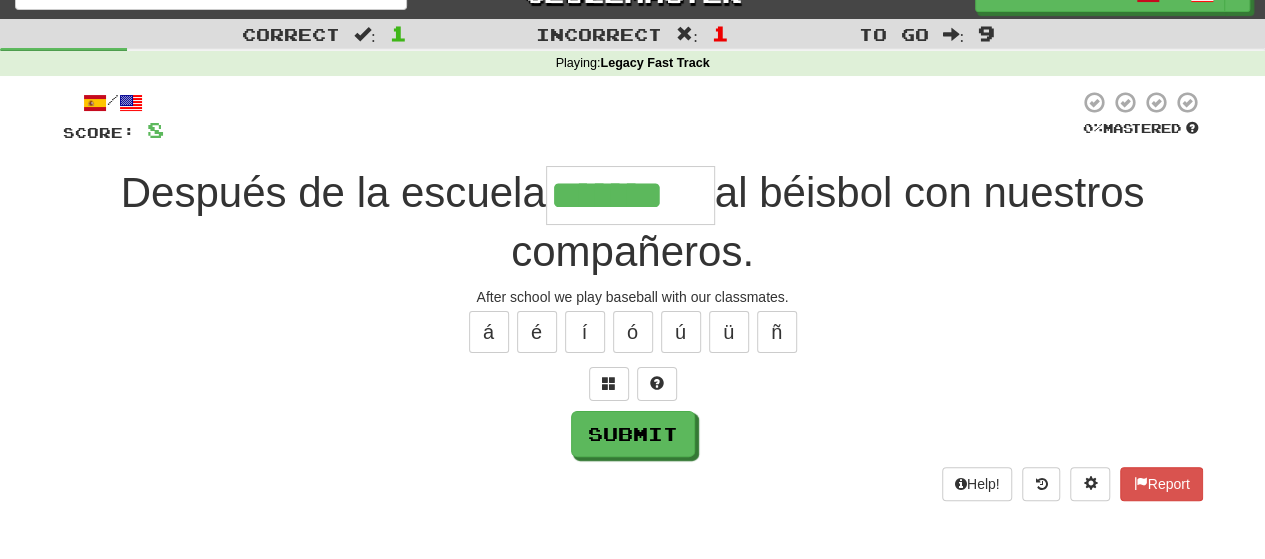 type on "*******" 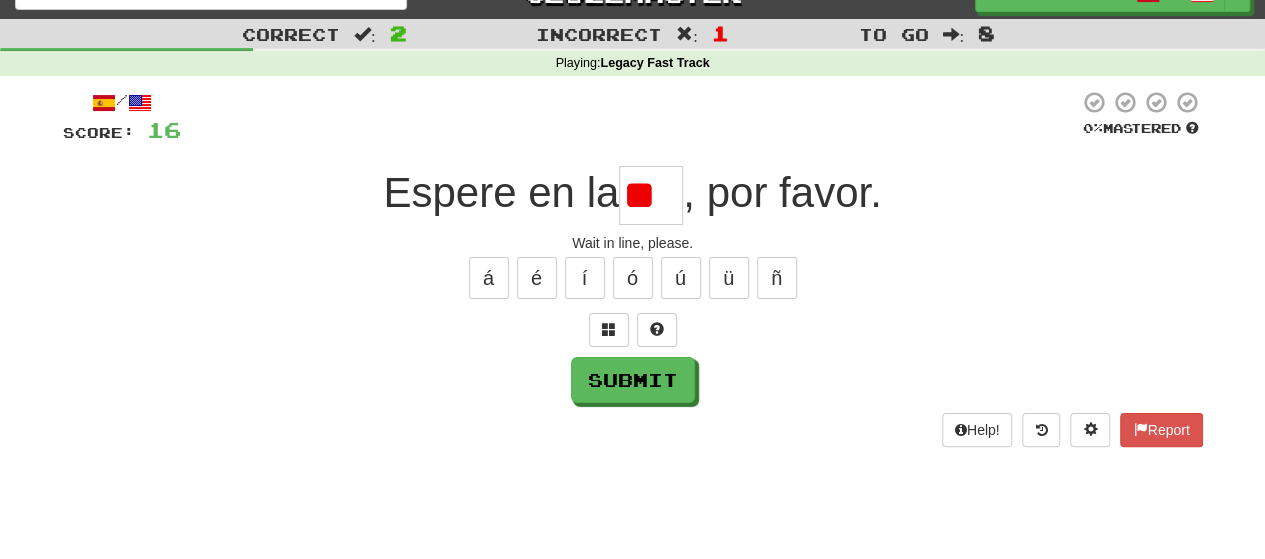 type on "*" 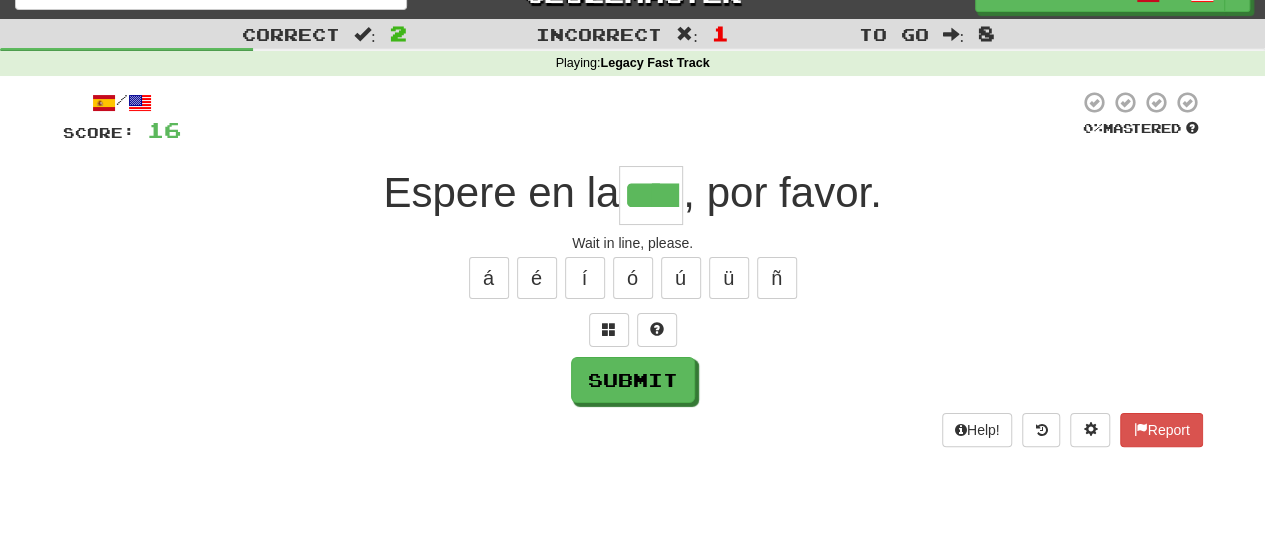 scroll, scrollTop: 0, scrollLeft: 20, axis: horizontal 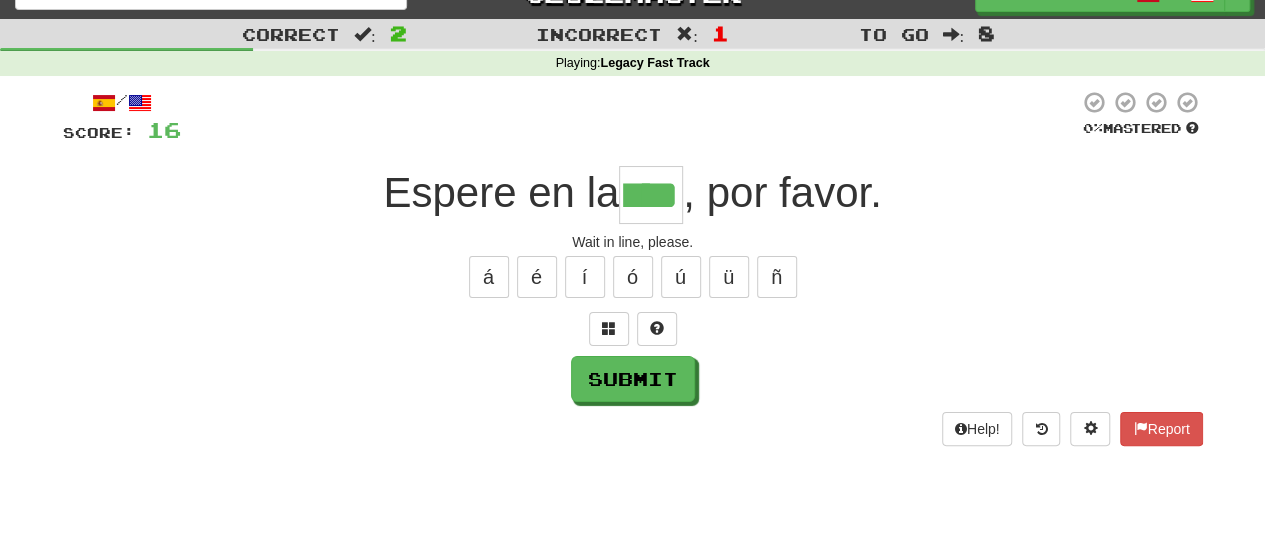 type on "****" 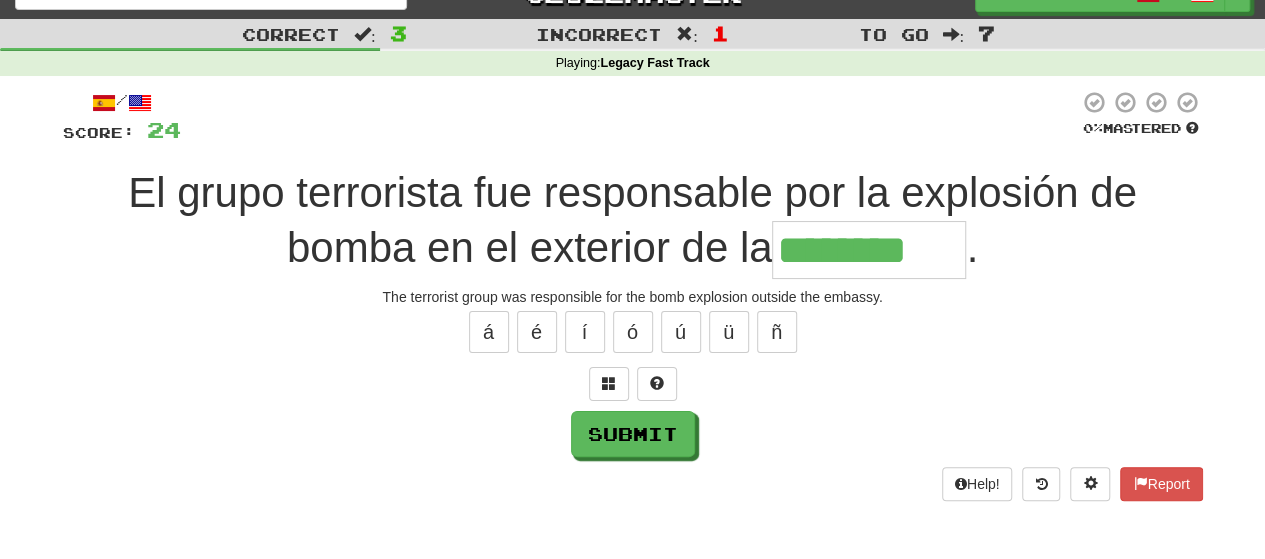 type on "********" 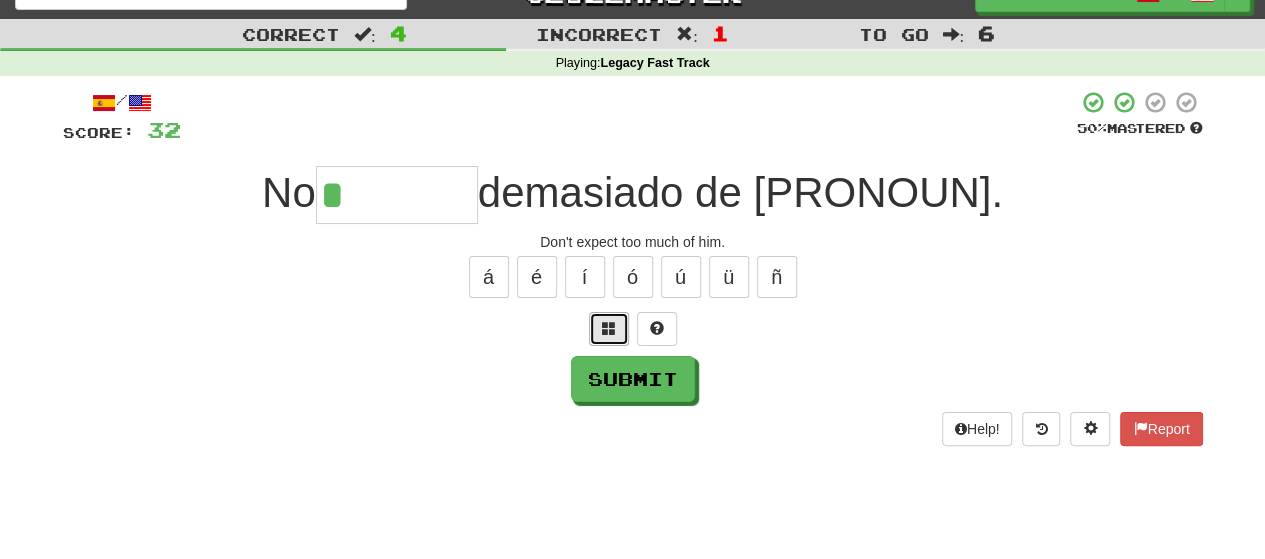 click at bounding box center [609, 329] 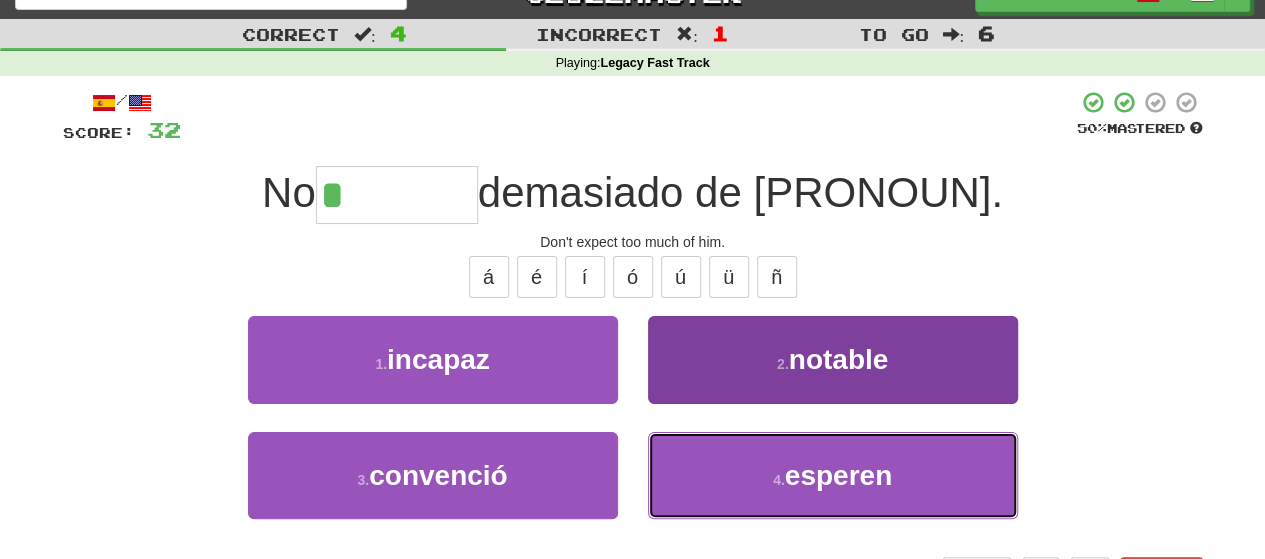 click on "esperen" at bounding box center [838, 475] 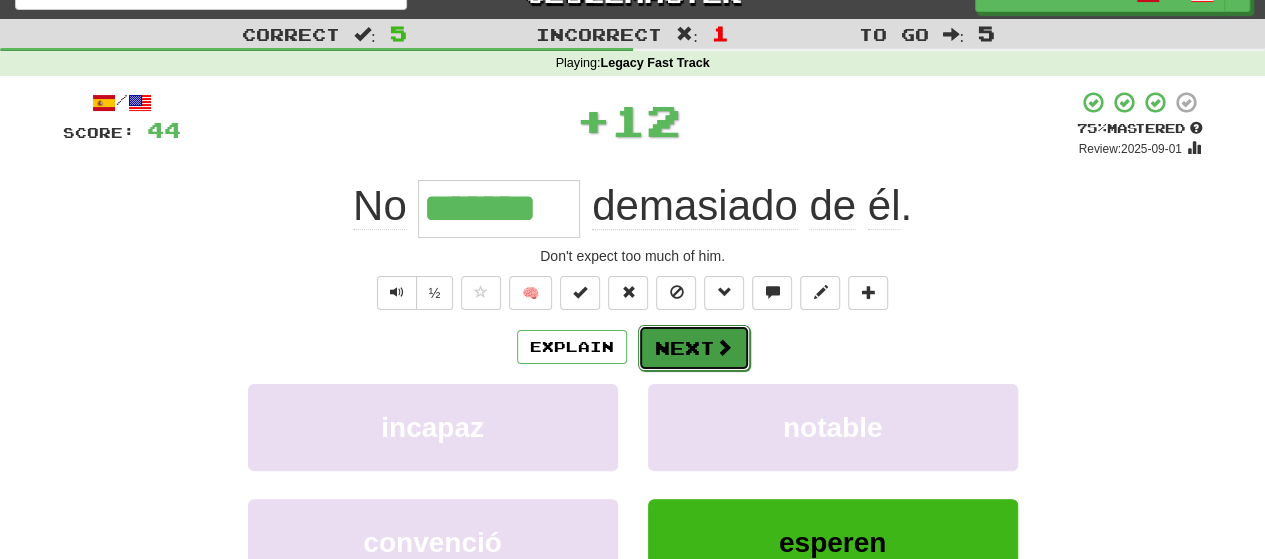 click on "Next" at bounding box center (694, 348) 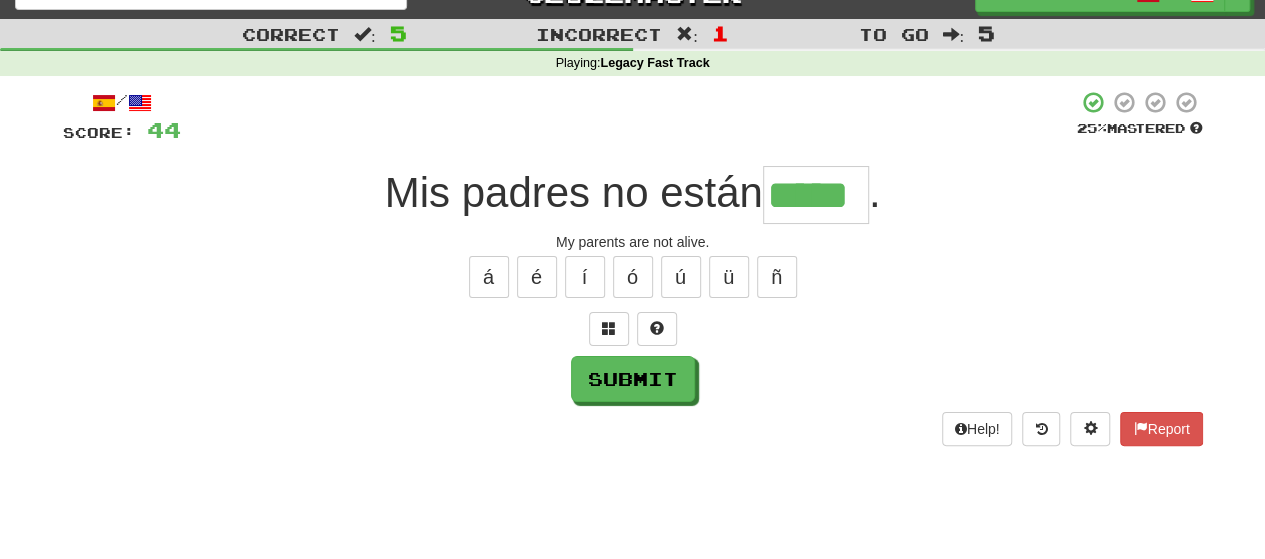 type on "*****" 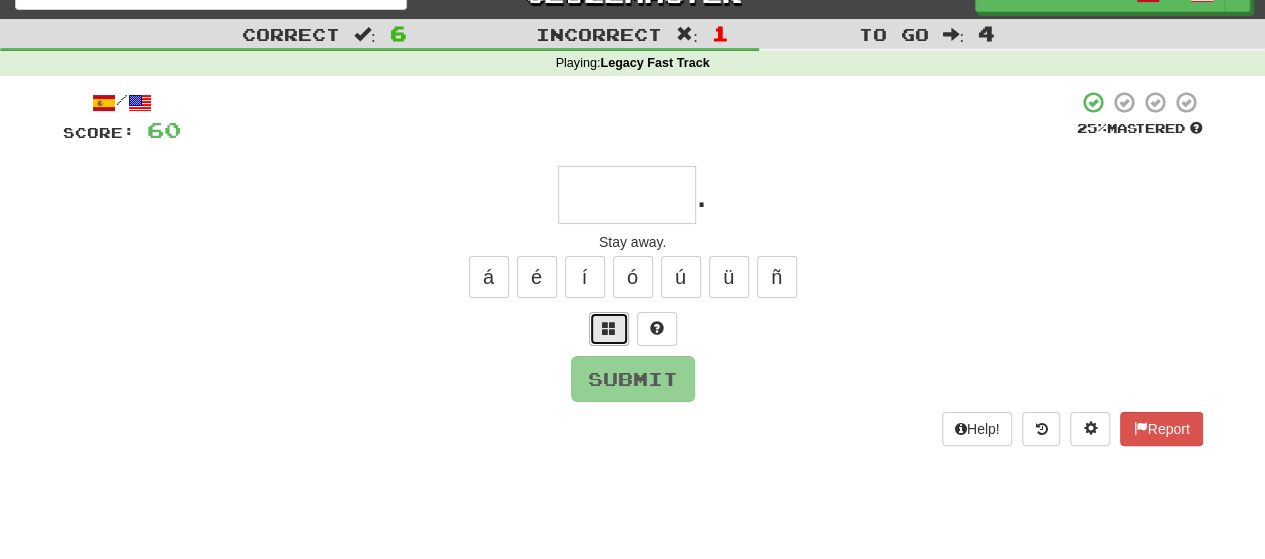 click at bounding box center [609, 329] 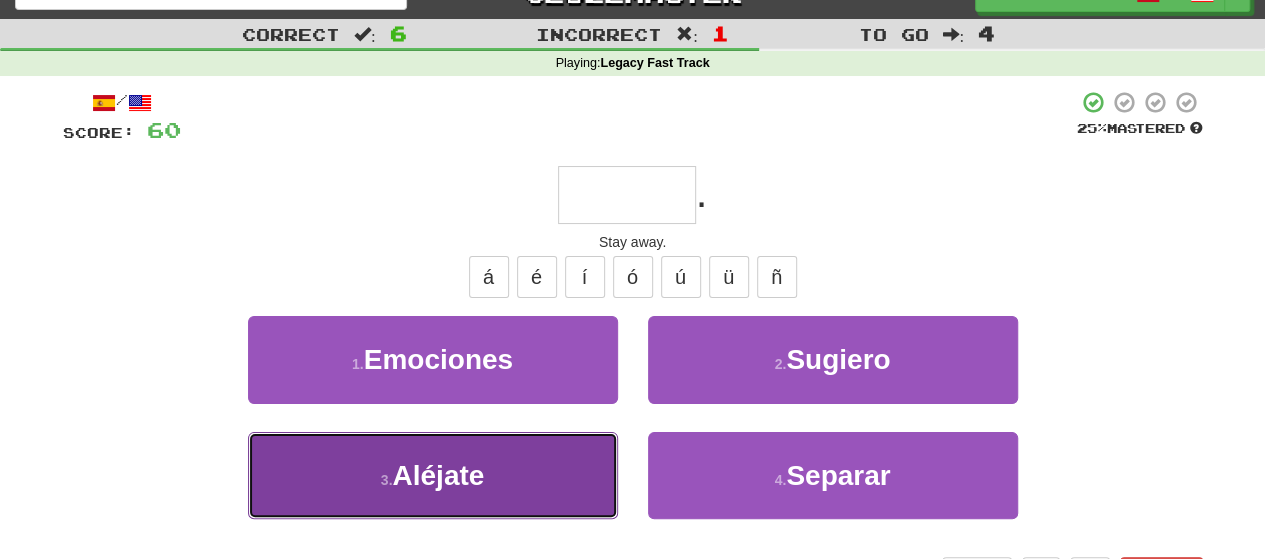 click on "3 .  Aléjate" at bounding box center [433, 475] 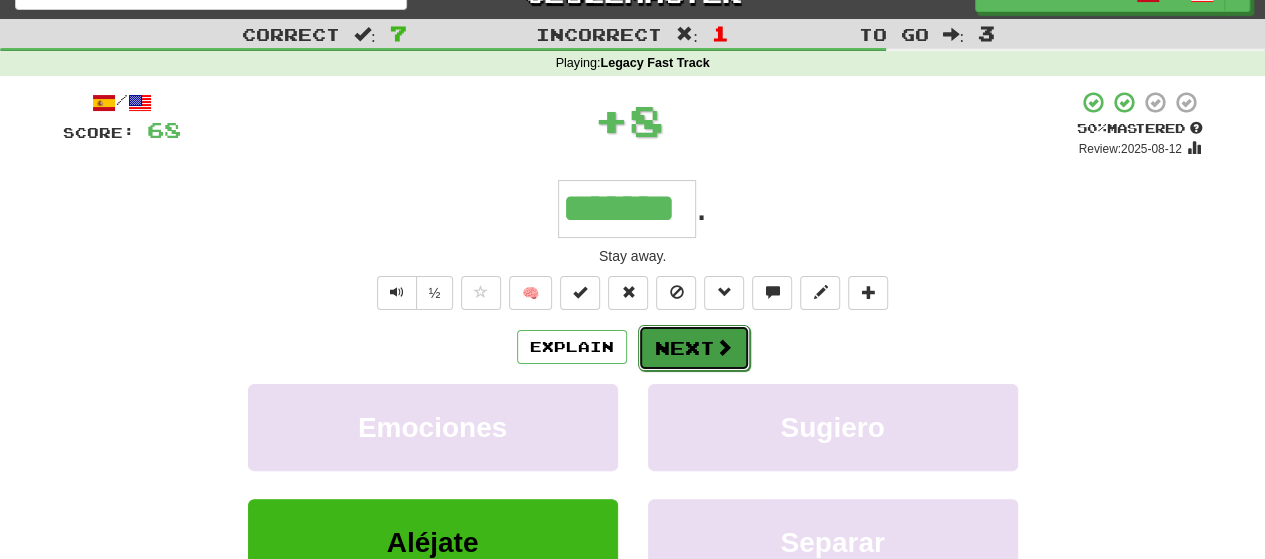 click on "Next" at bounding box center (694, 348) 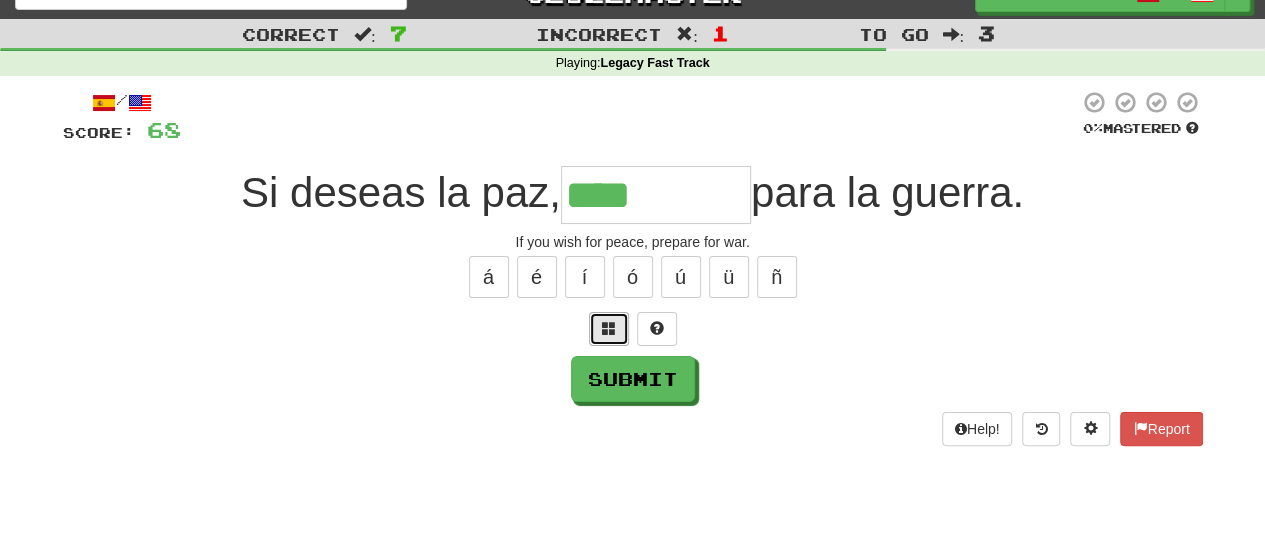 click at bounding box center (609, 329) 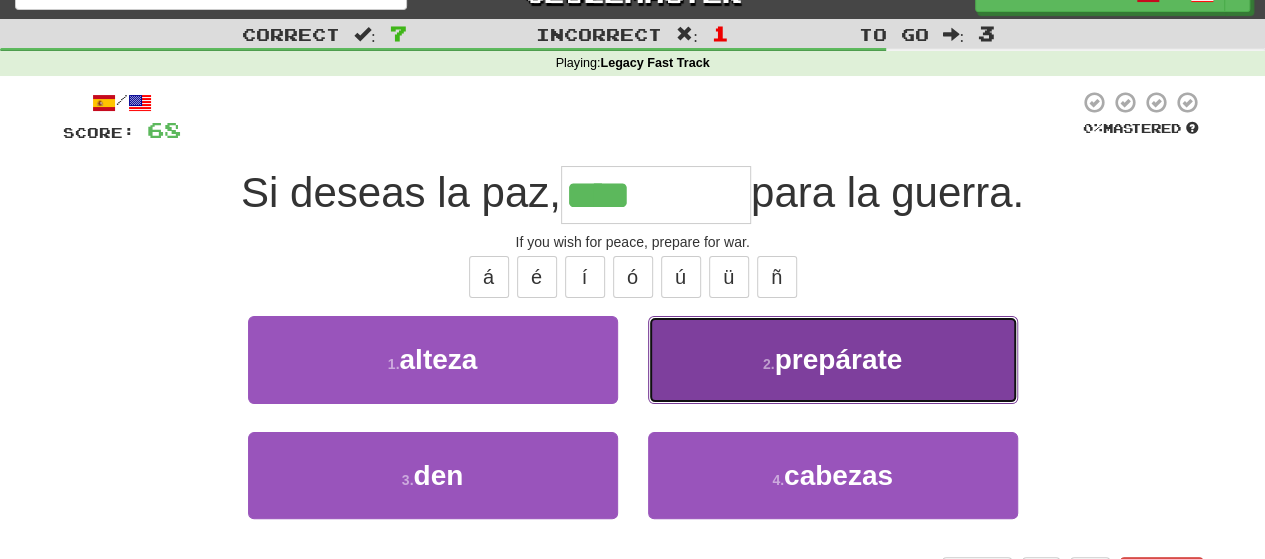 click on "prepárate" at bounding box center [839, 359] 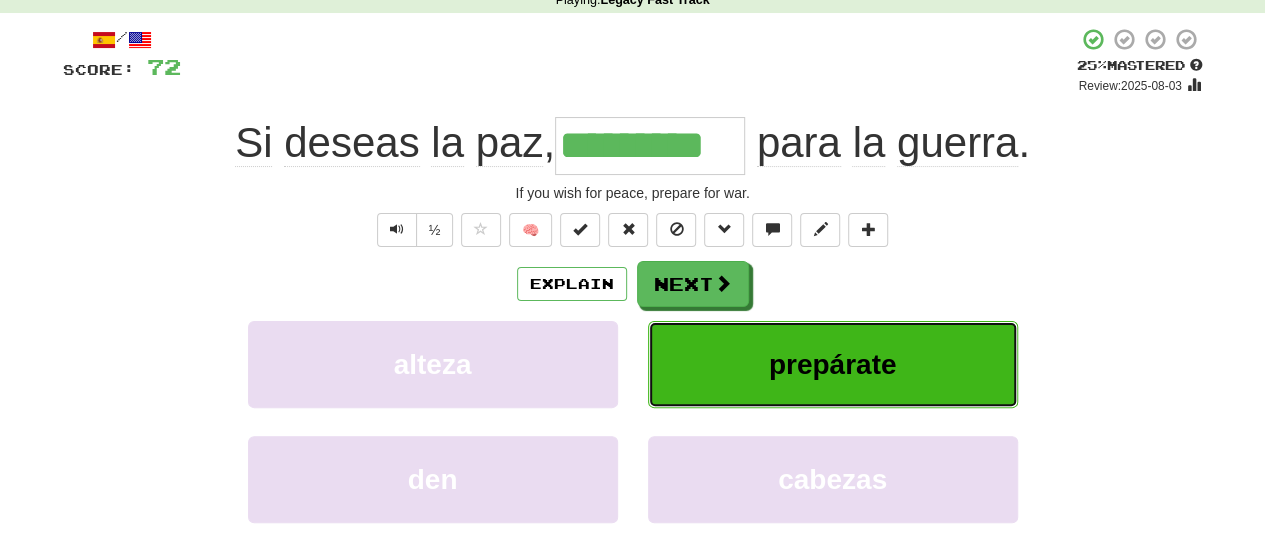 scroll, scrollTop: 89, scrollLeft: 0, axis: vertical 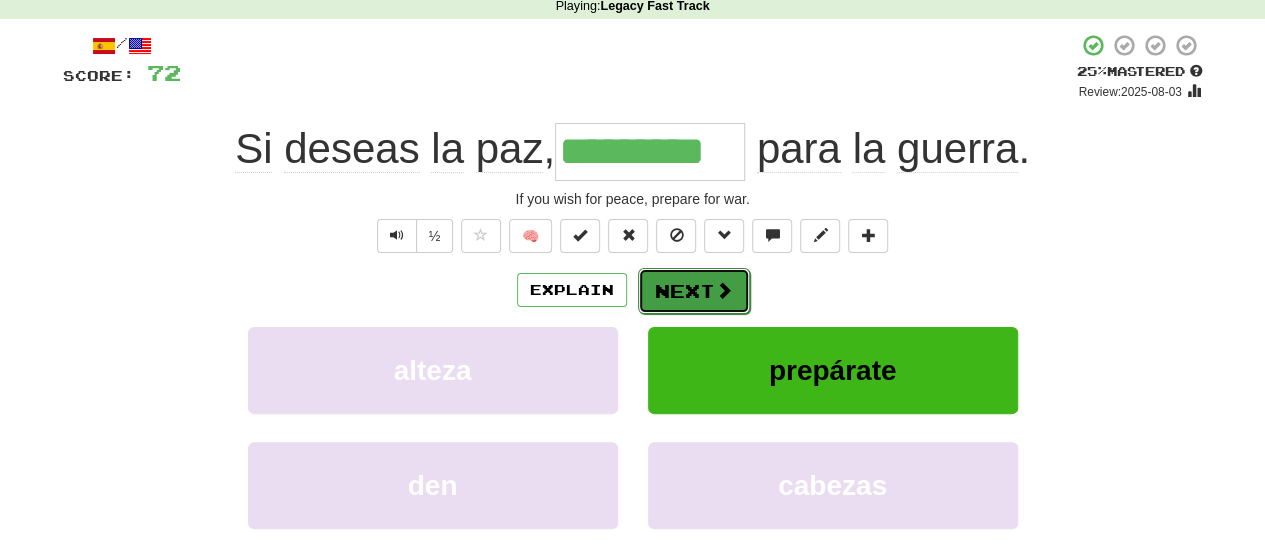 click at bounding box center [724, 290] 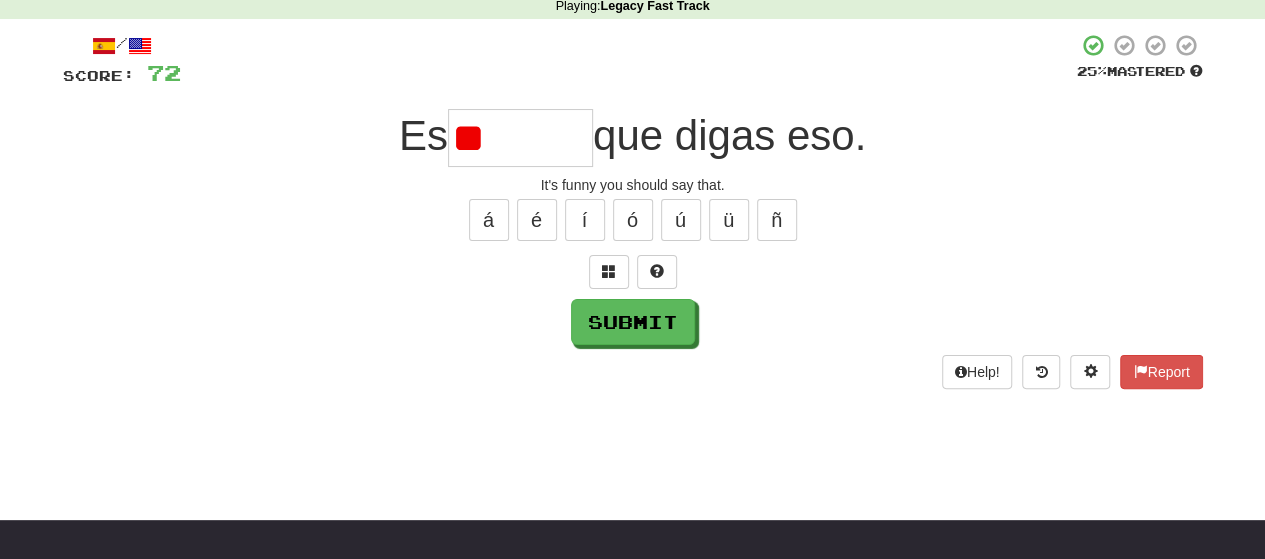 type on "*" 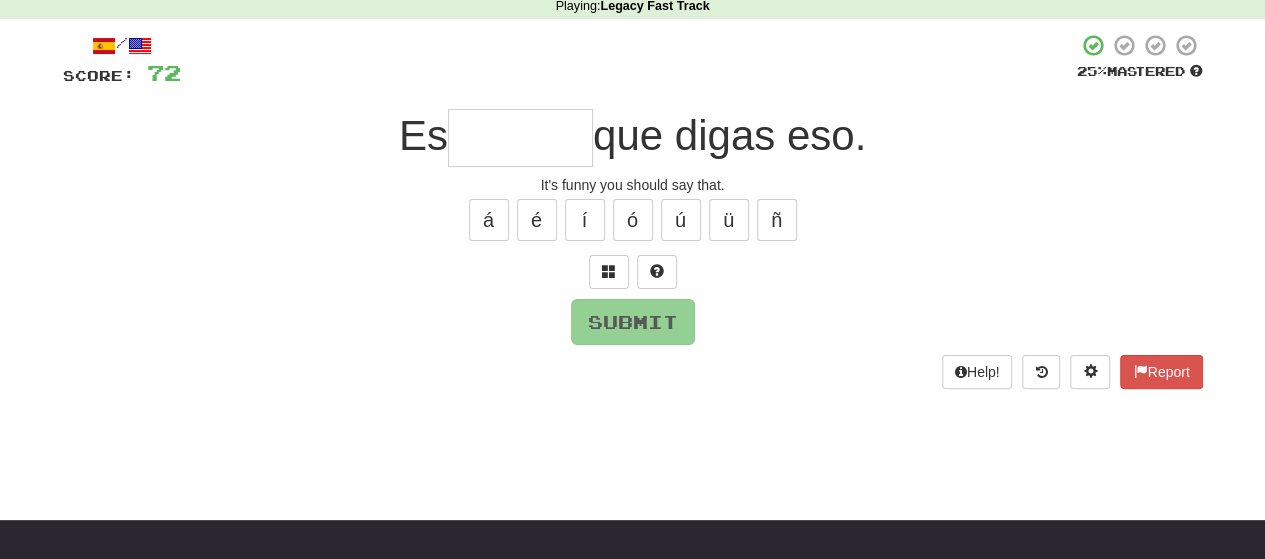 type on "*" 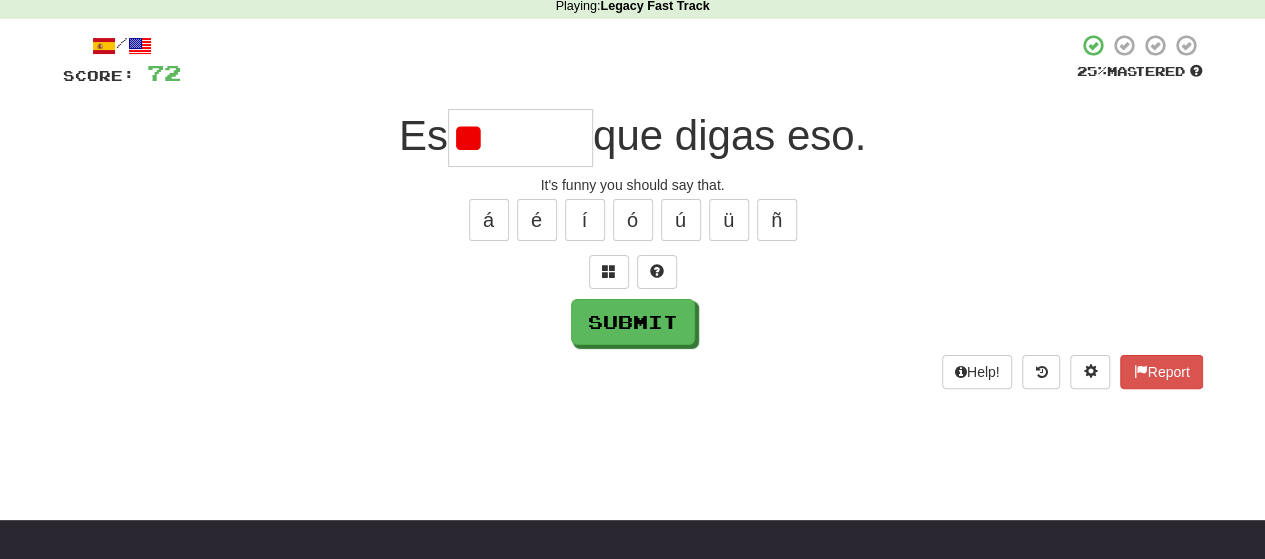 type on "*" 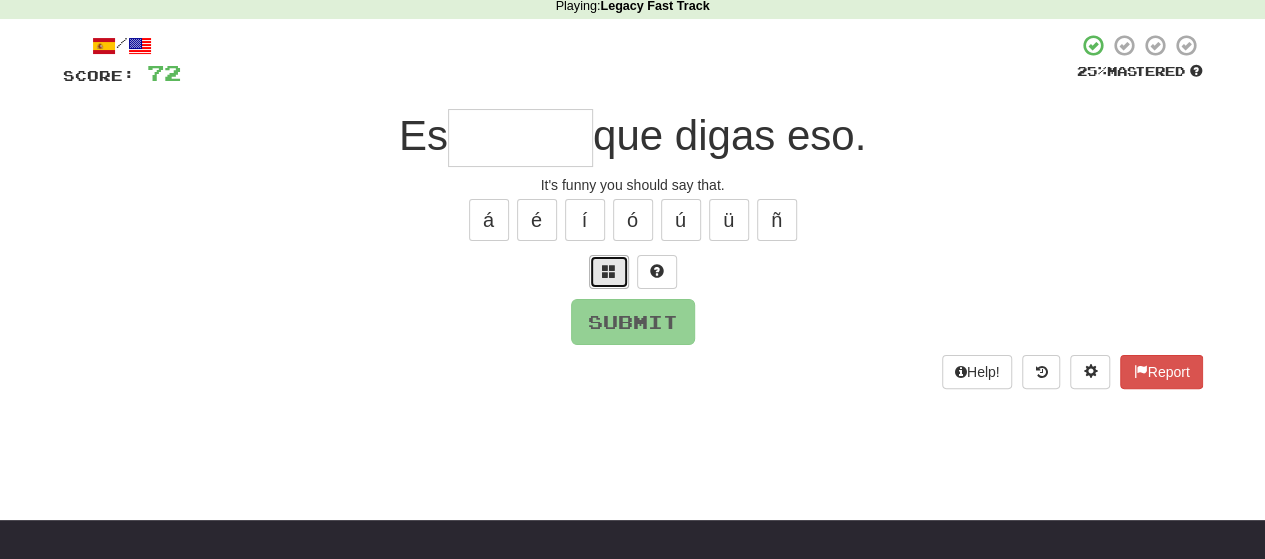 click at bounding box center [609, 271] 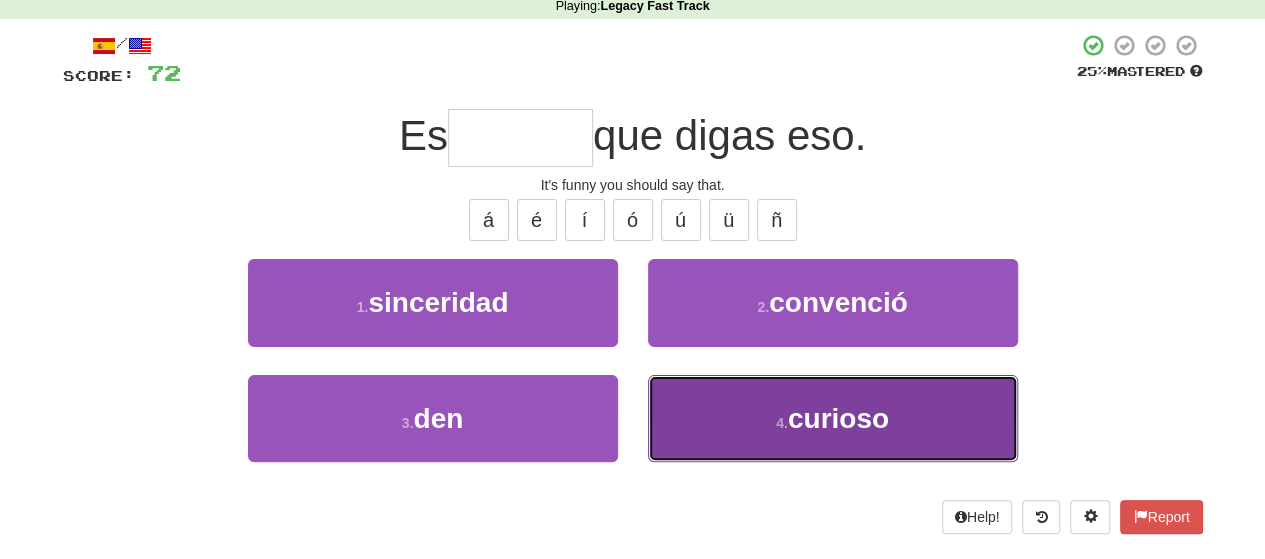 click on "4 .  curioso" at bounding box center [833, 418] 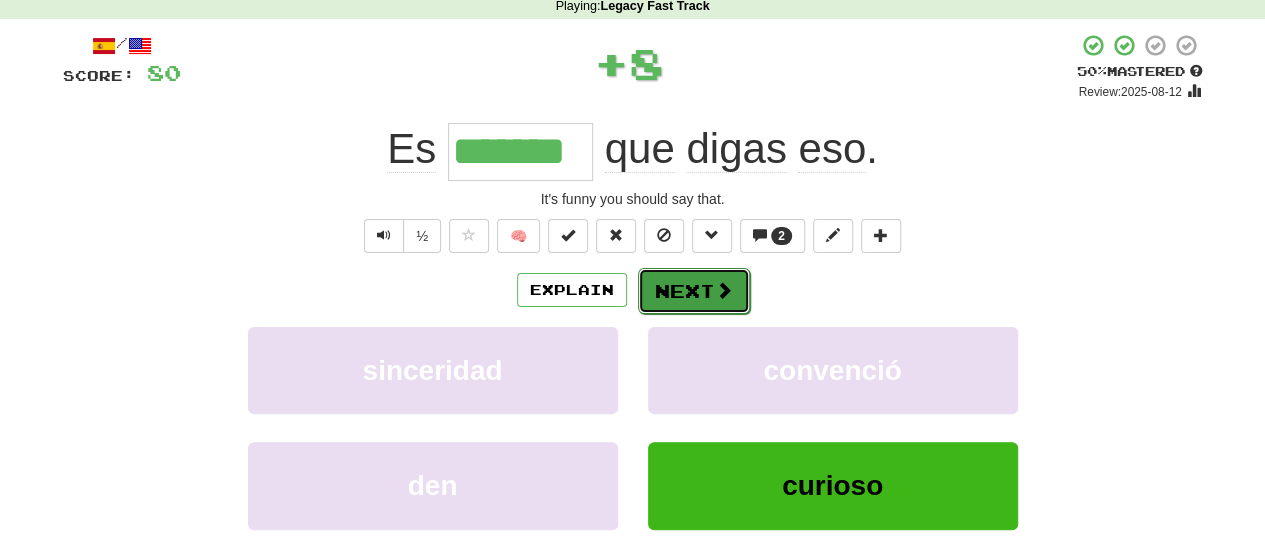 click on "Next" at bounding box center [694, 291] 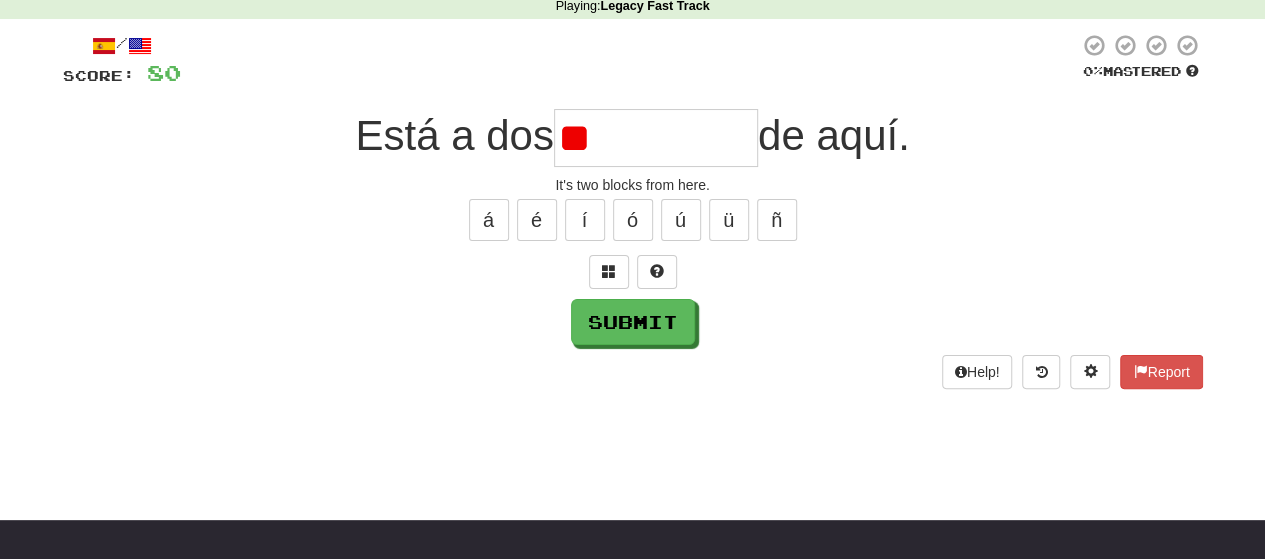 type on "*" 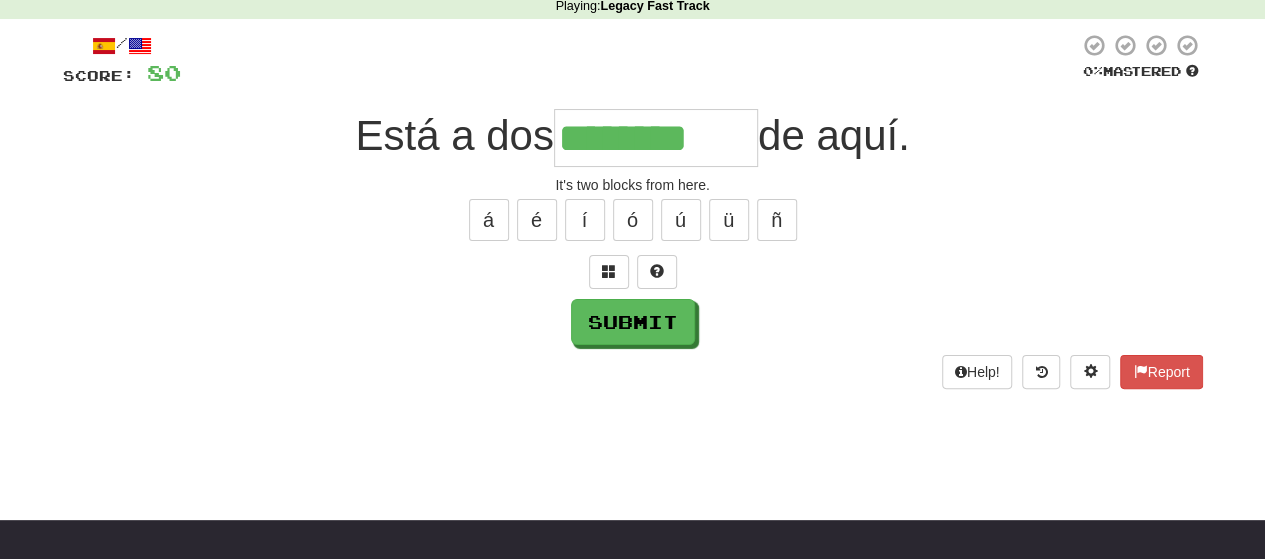 type on "********" 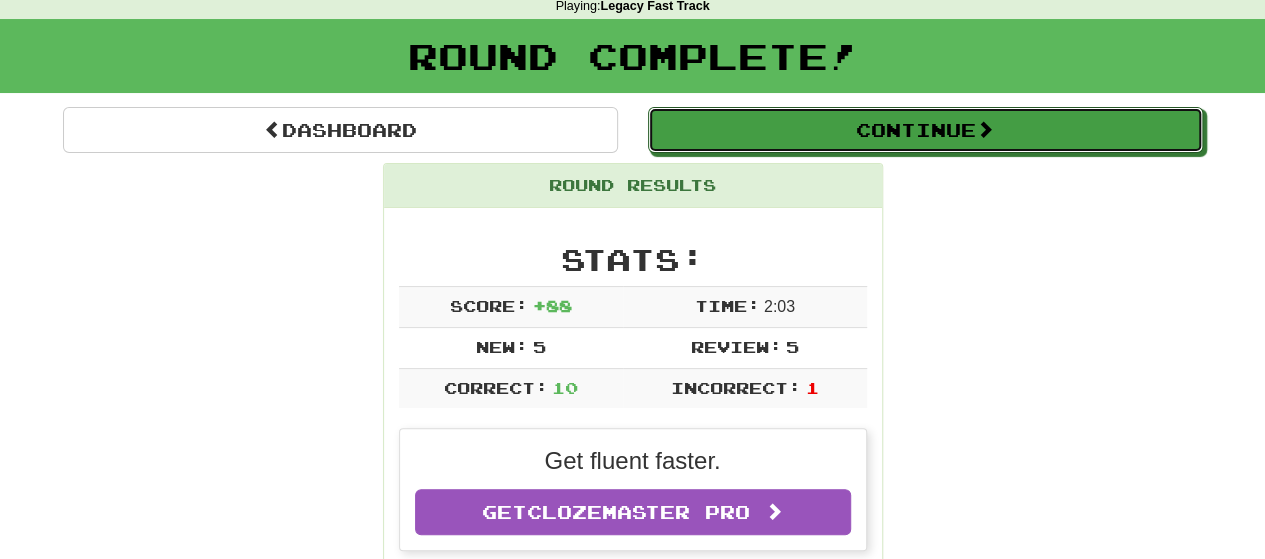 click on "Continue" at bounding box center [925, 130] 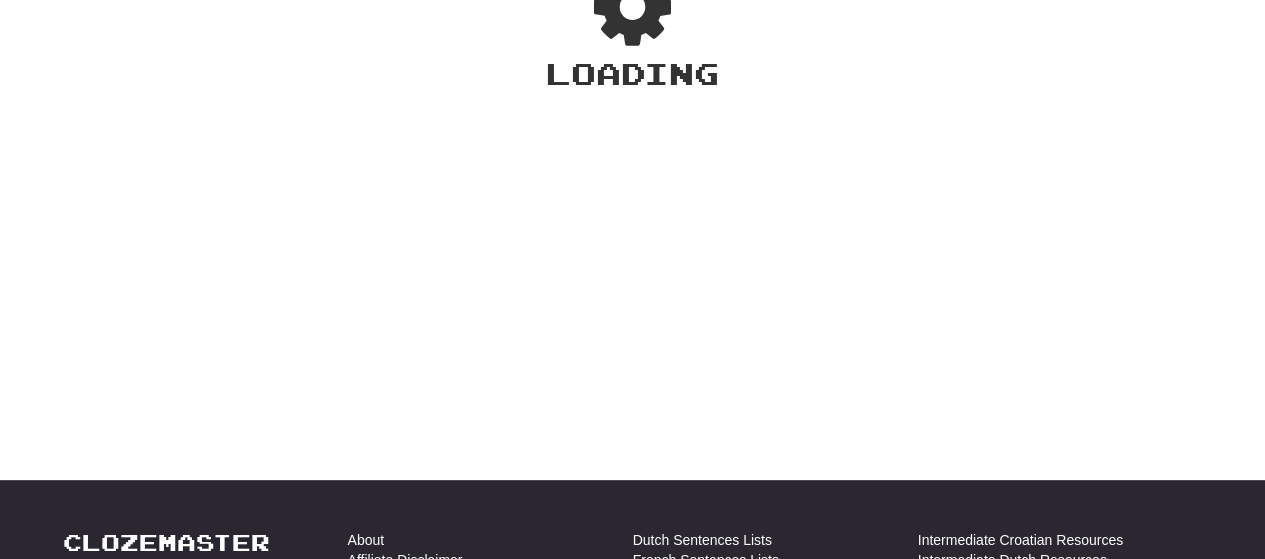 scroll, scrollTop: 89, scrollLeft: 0, axis: vertical 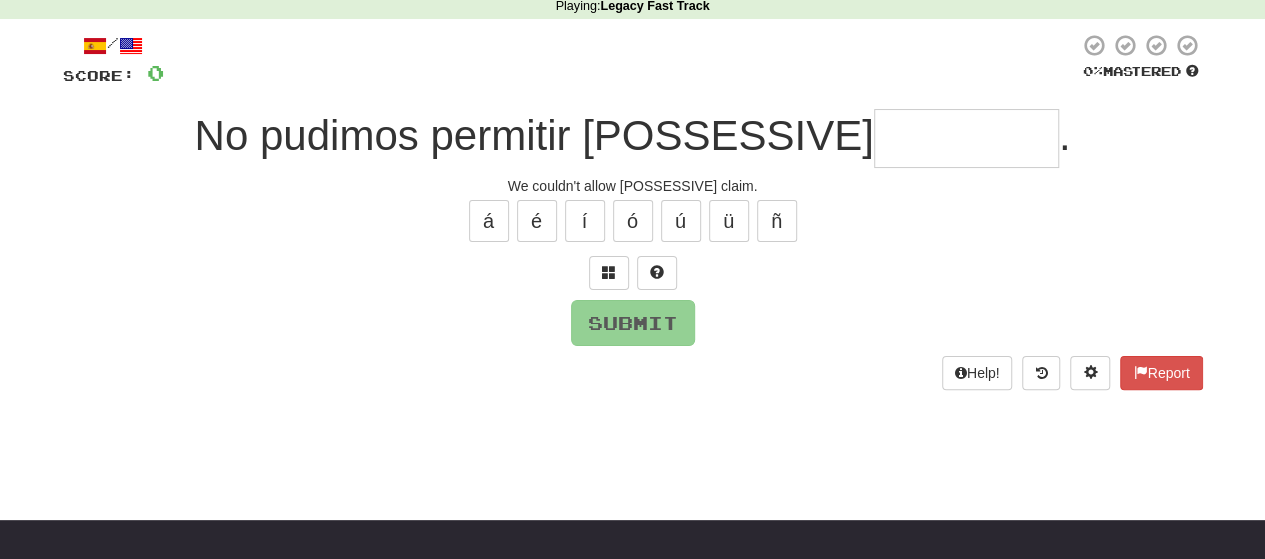 type on "*" 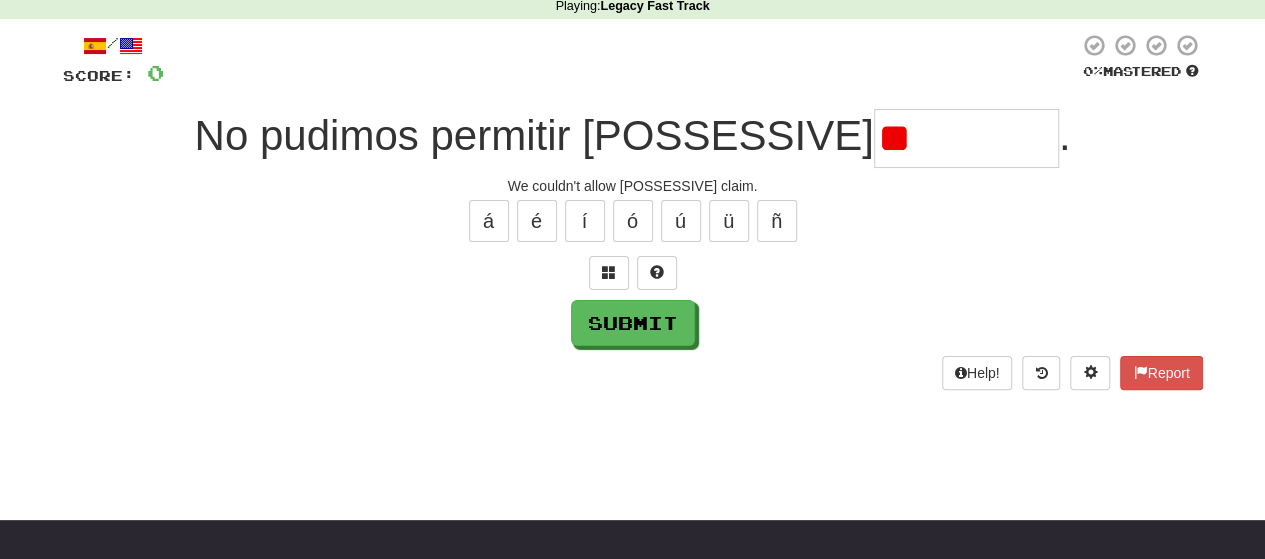 type on "*" 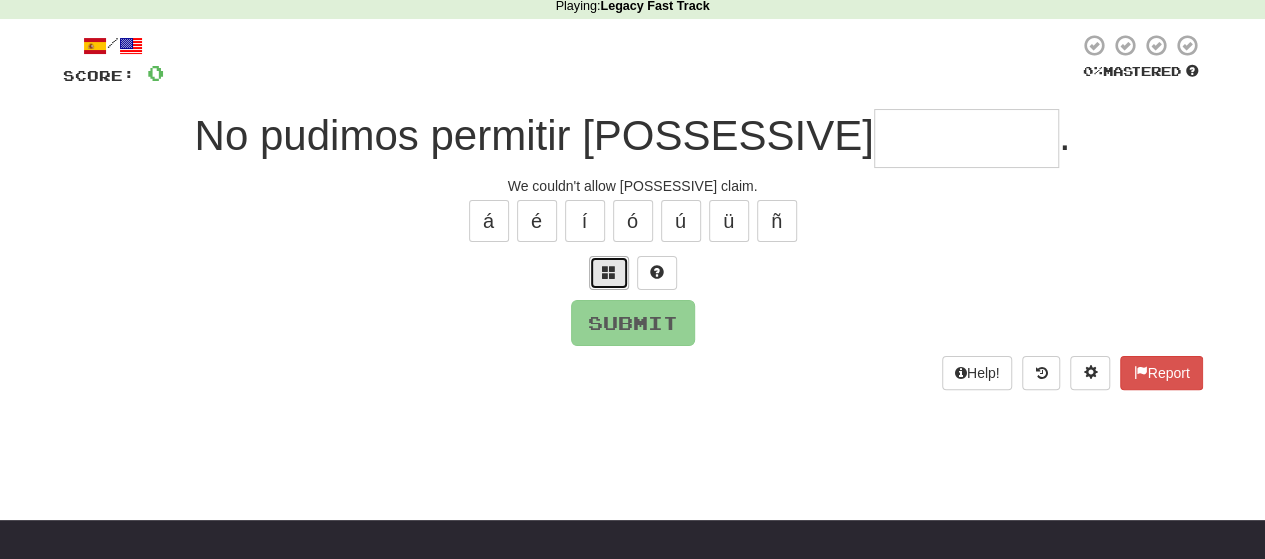 click at bounding box center [609, 272] 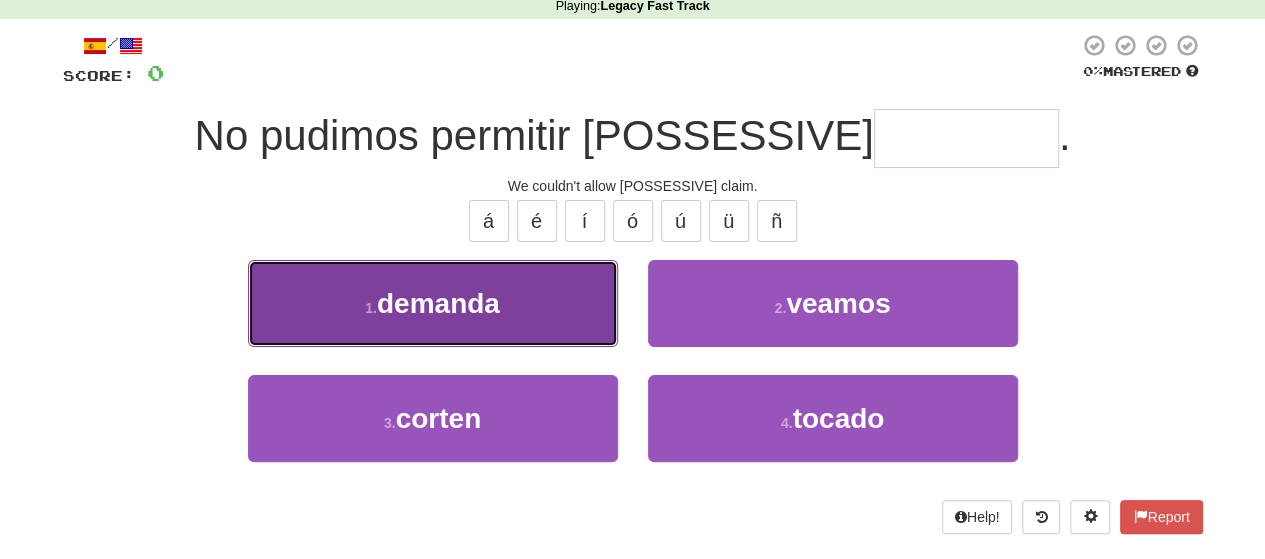 click on "1 .  demanda" at bounding box center [433, 303] 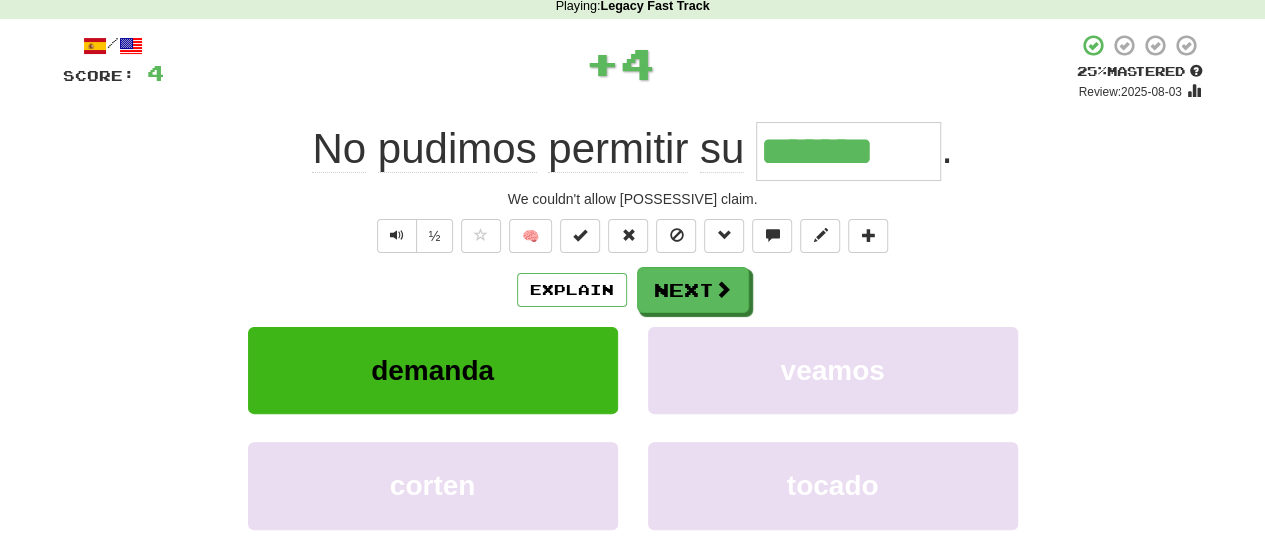 click on "Explain Next demanda veamos corten tocado Learn more: demanda veamos corten tocado" at bounding box center [633, 427] 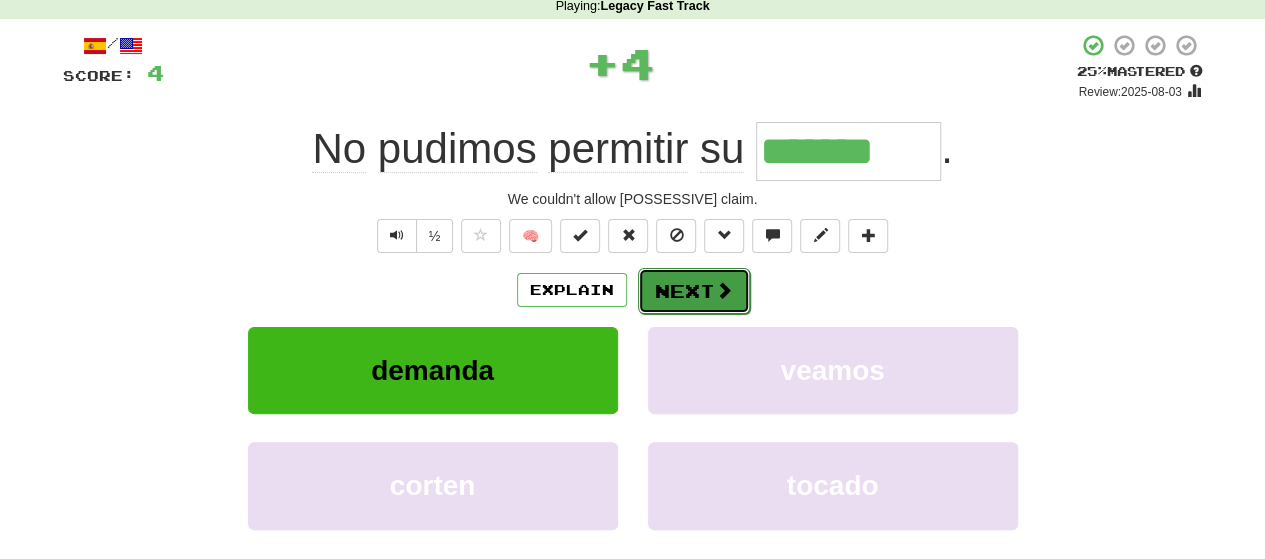 click on "Next" at bounding box center (694, 291) 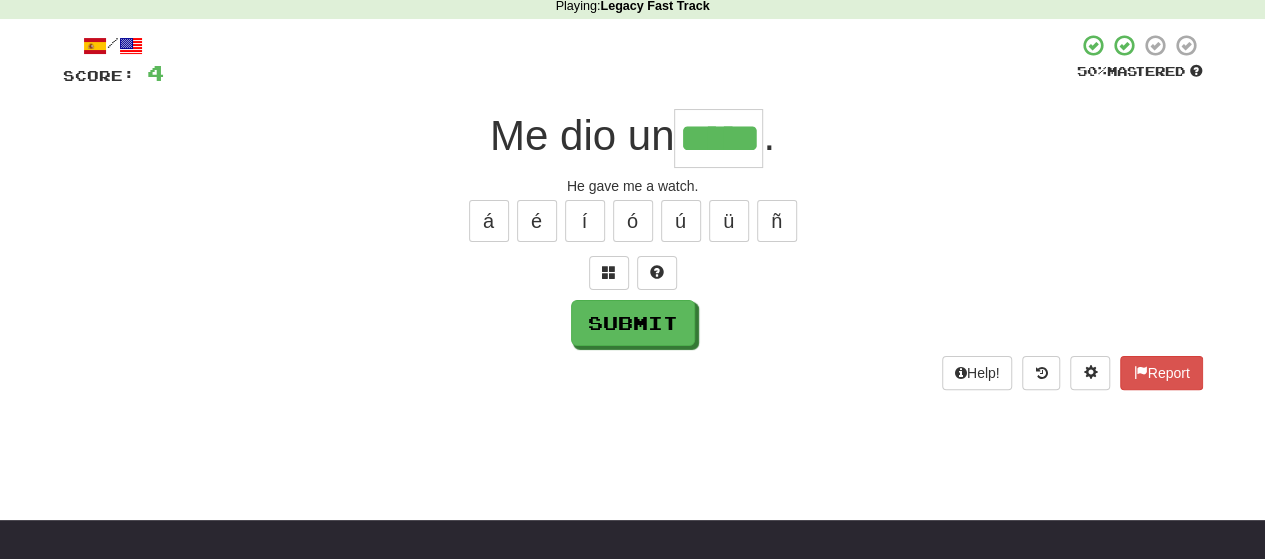 type on "*****" 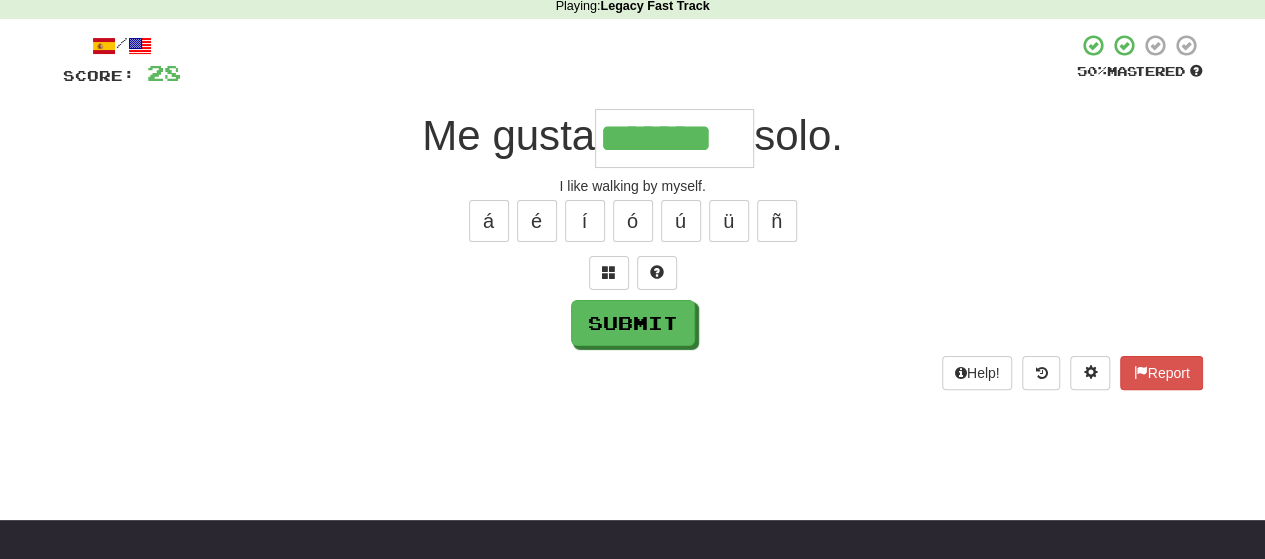 type on "*******" 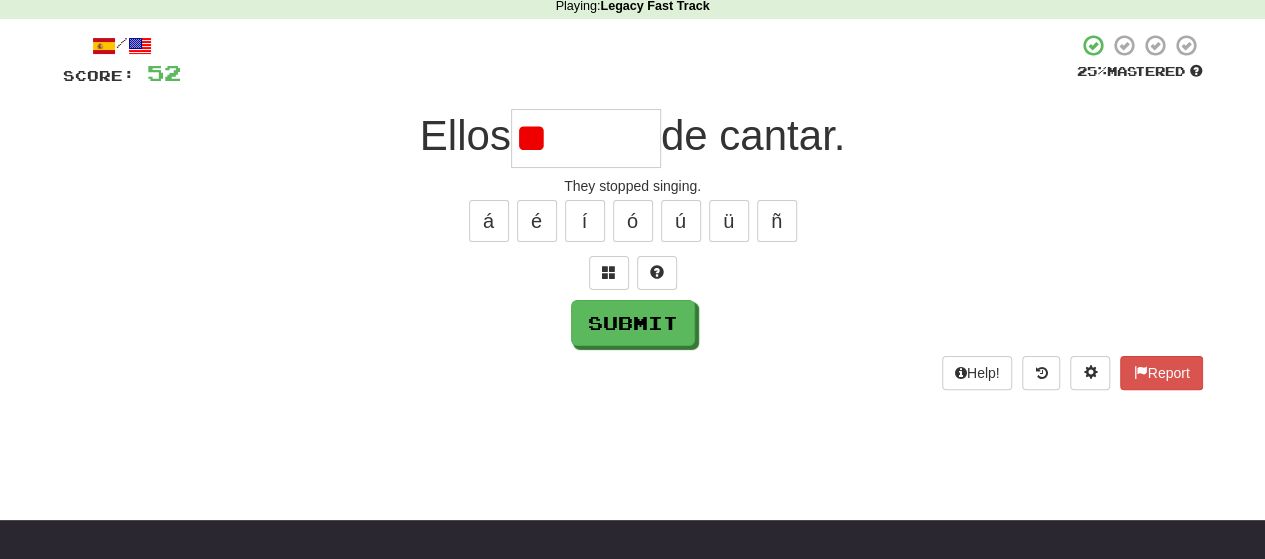 type on "*" 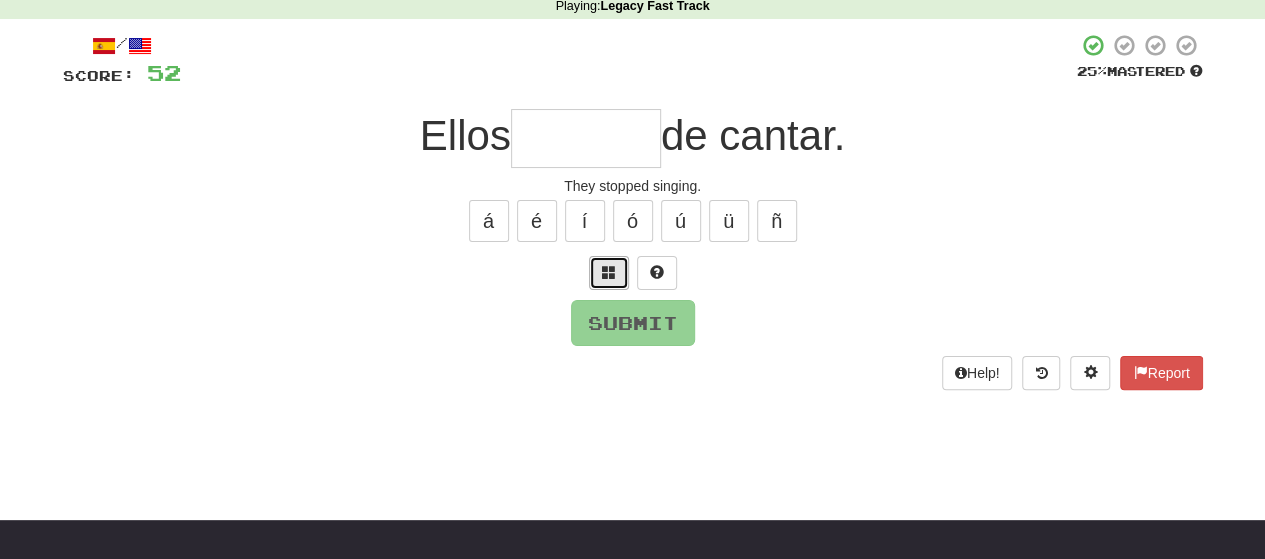 click at bounding box center [609, 272] 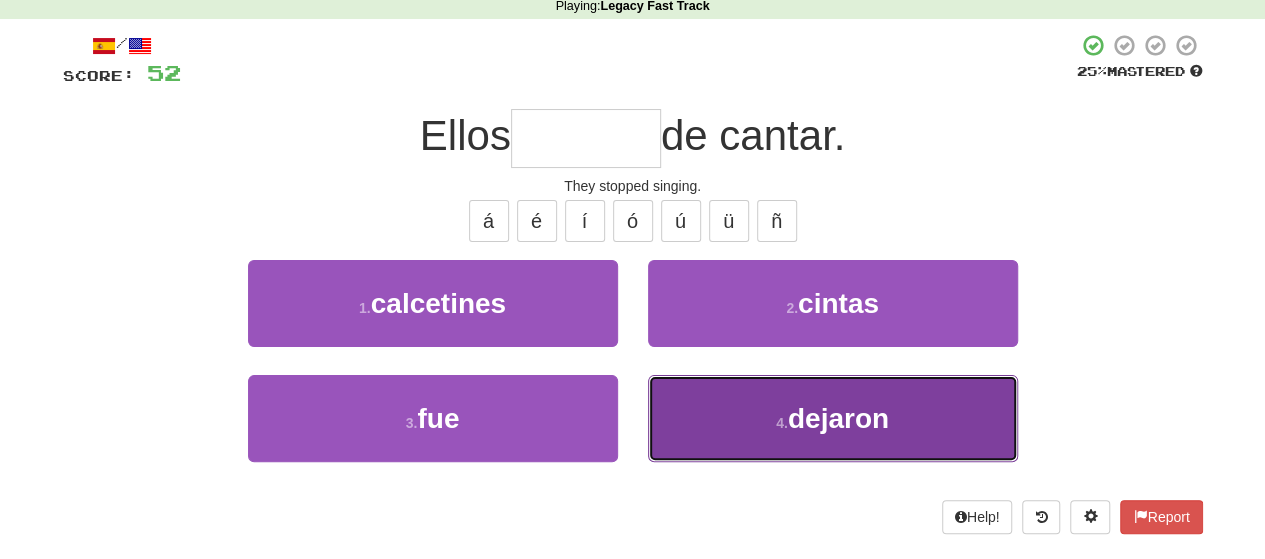 click on "dejaron" at bounding box center [838, 418] 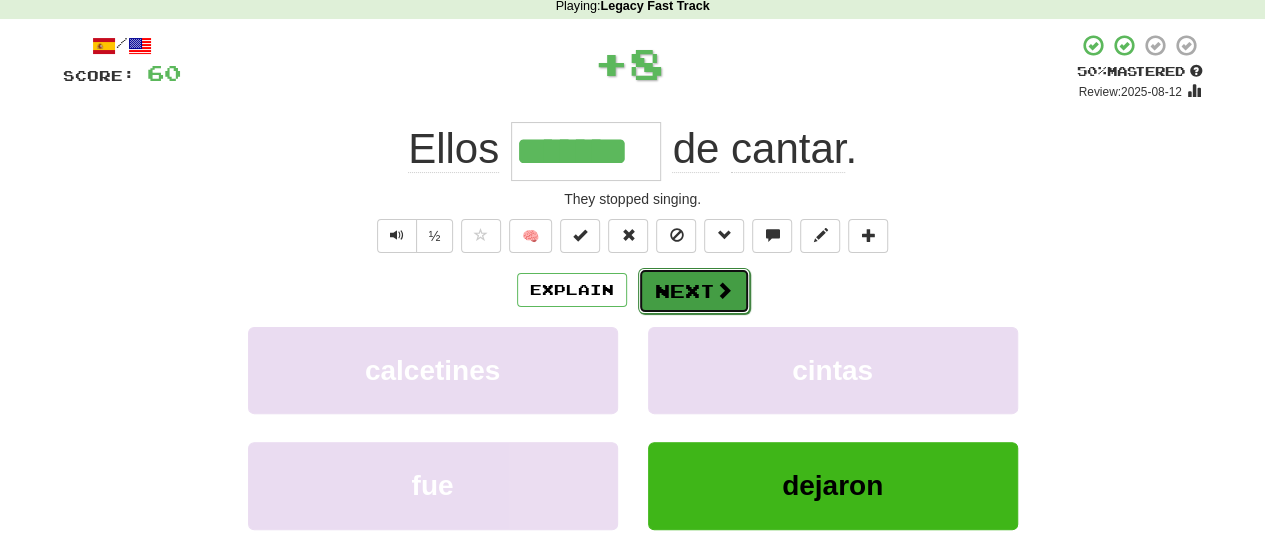 click on "Next" at bounding box center [694, 291] 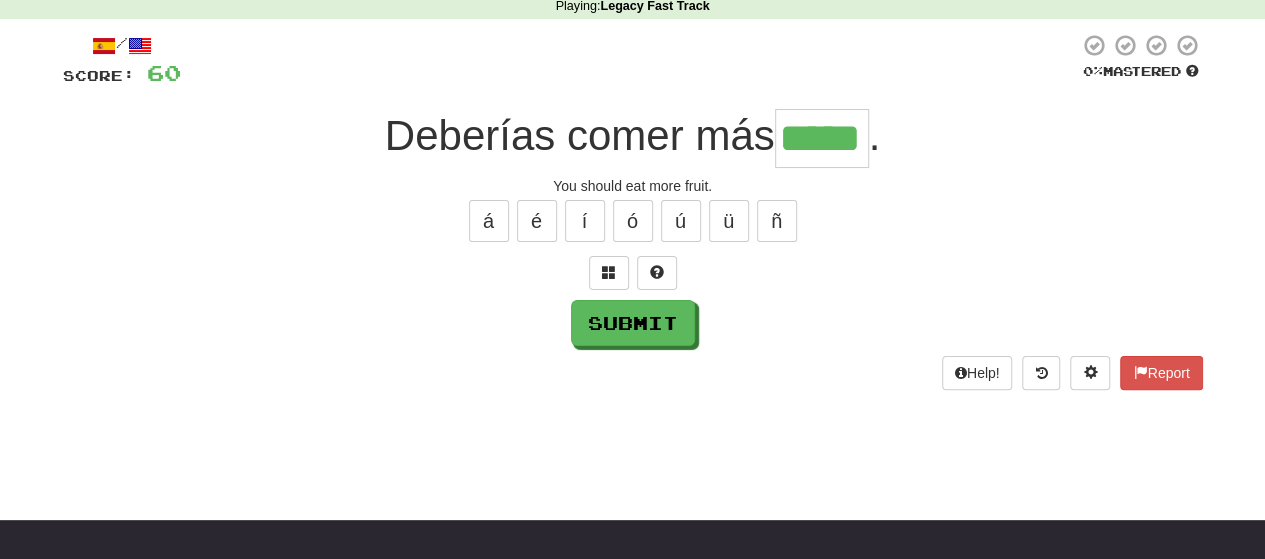 type on "*****" 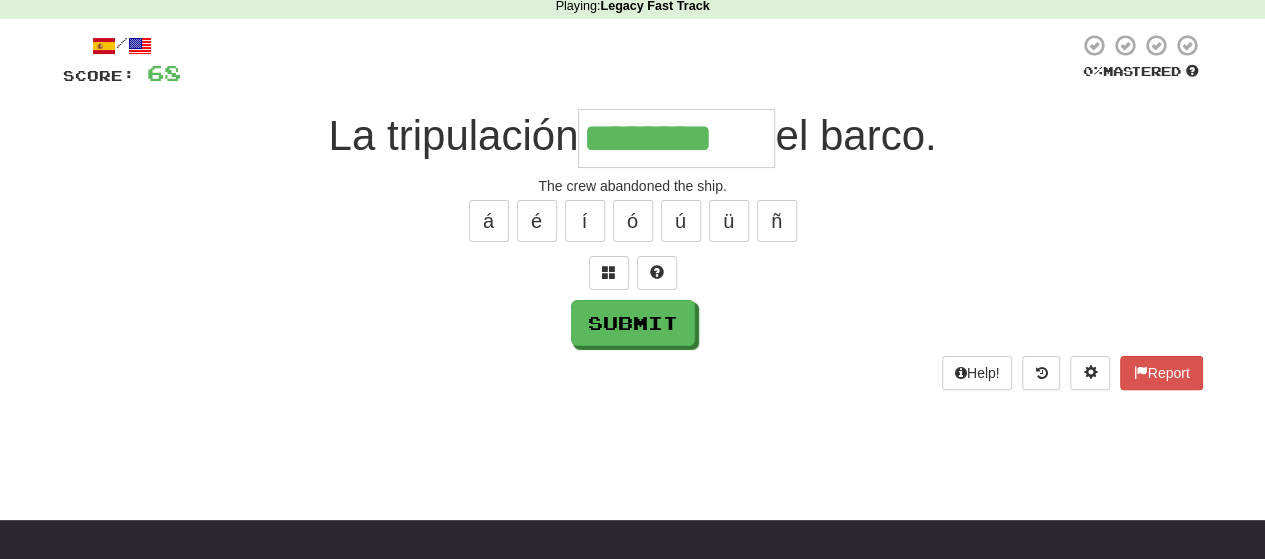 type on "********" 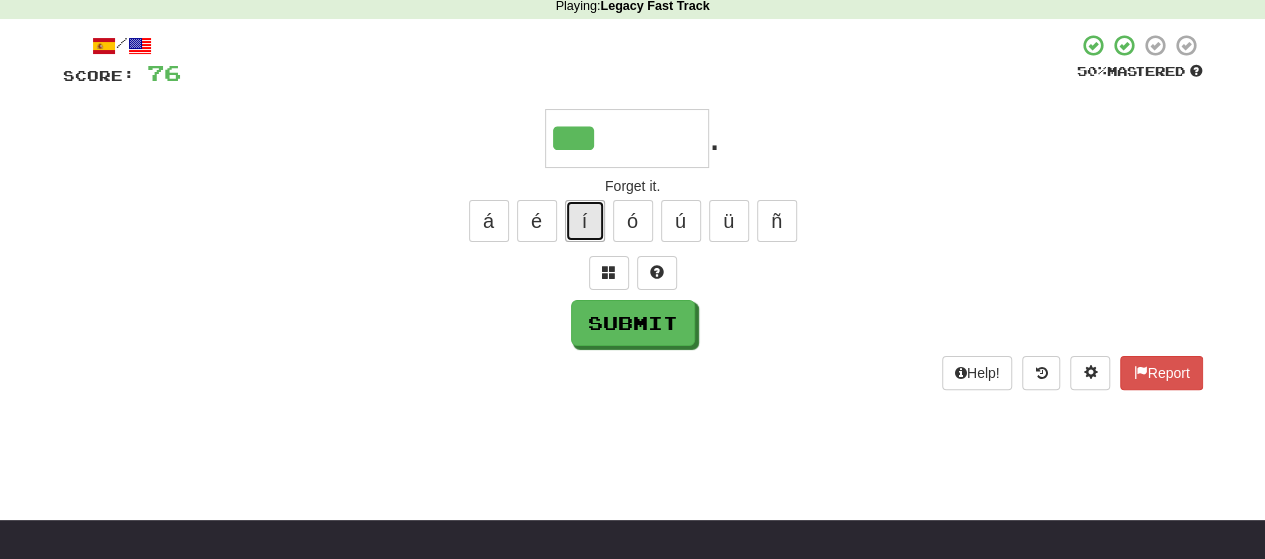 click on "í" at bounding box center [585, 221] 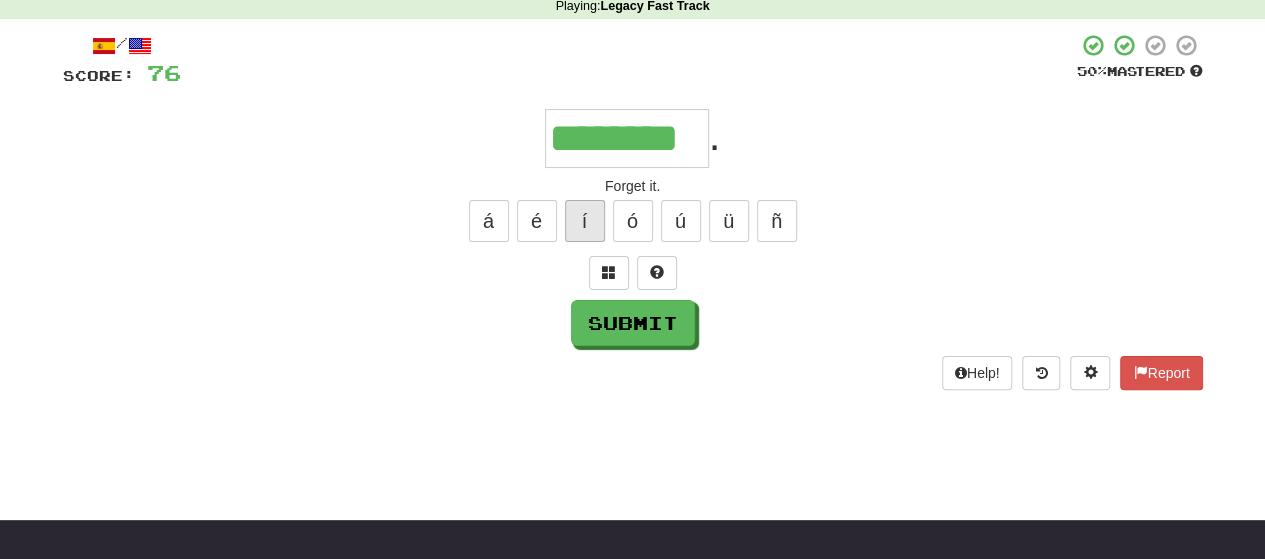 type on "********" 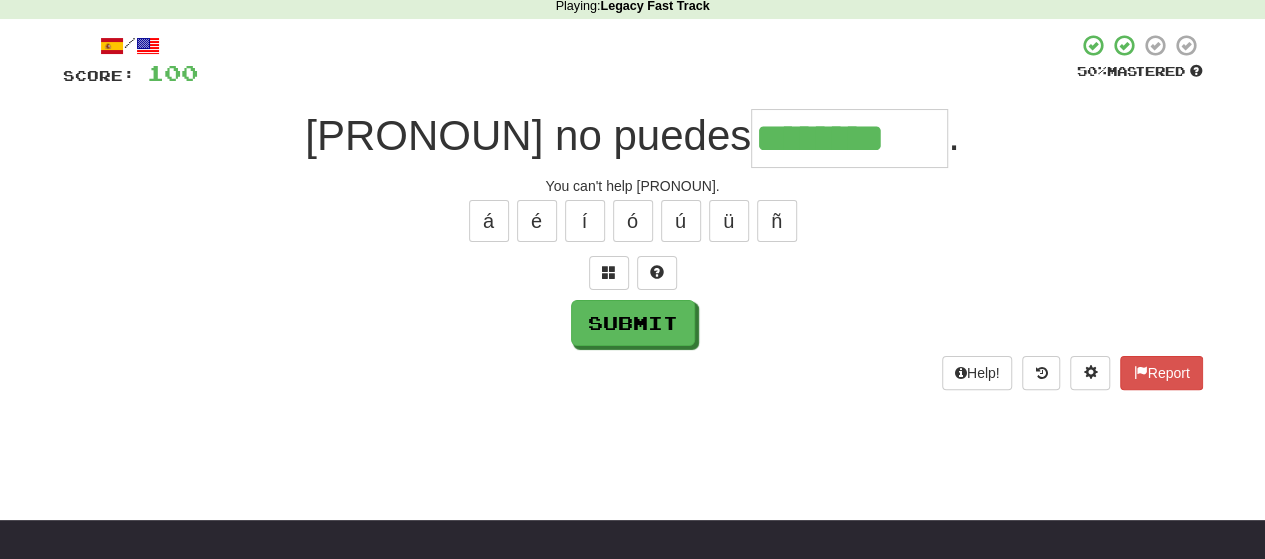 type on "********" 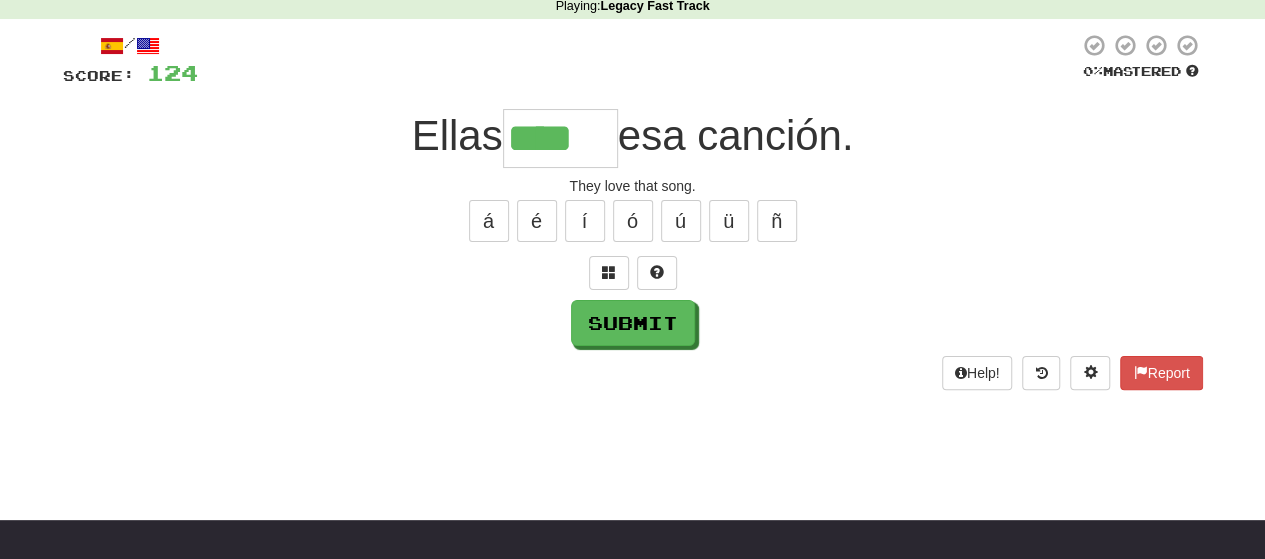 type on "****" 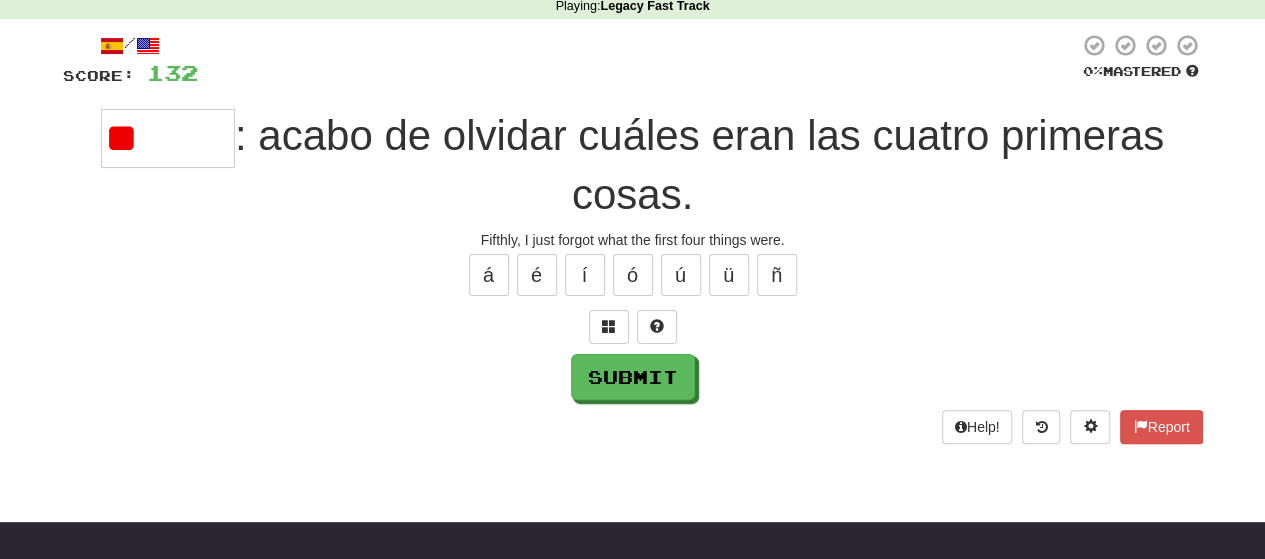 type on "*" 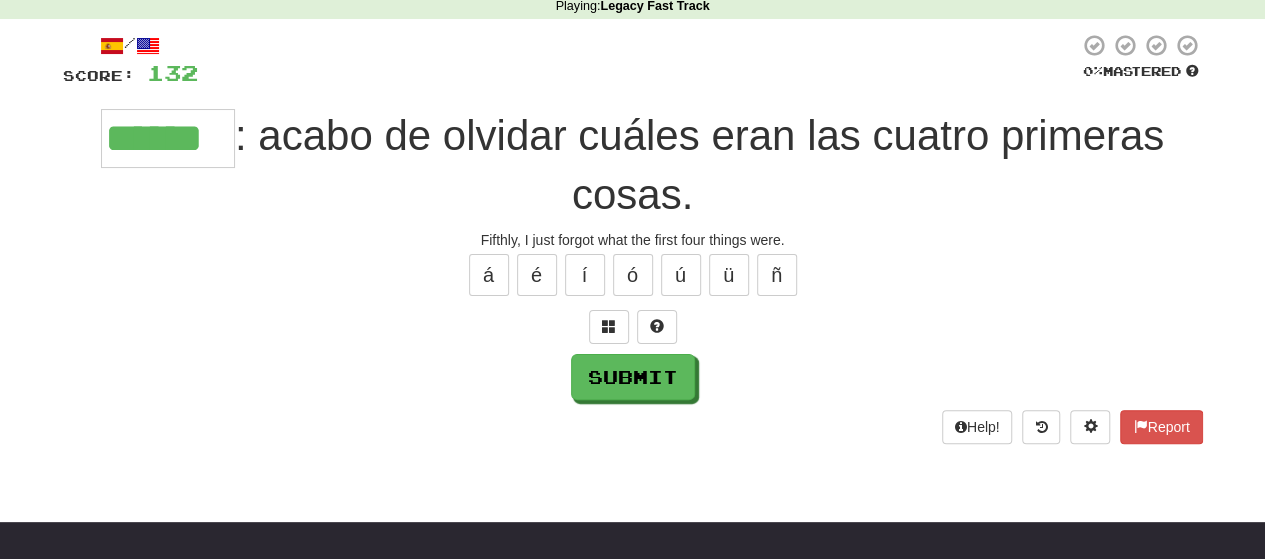 type on "******" 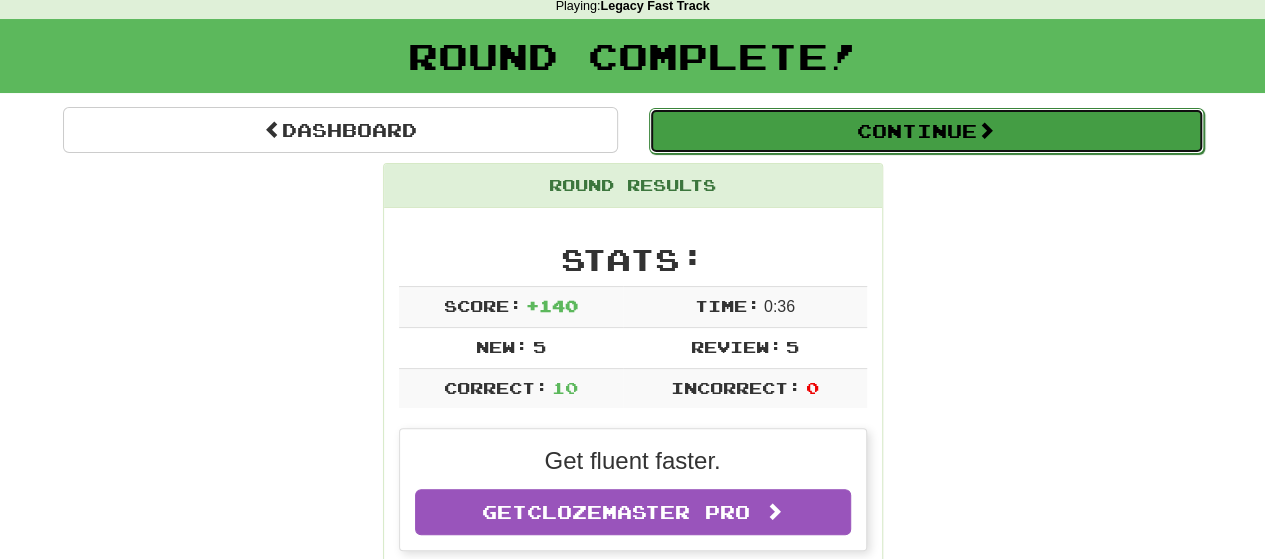 click on "Continue" at bounding box center [926, 131] 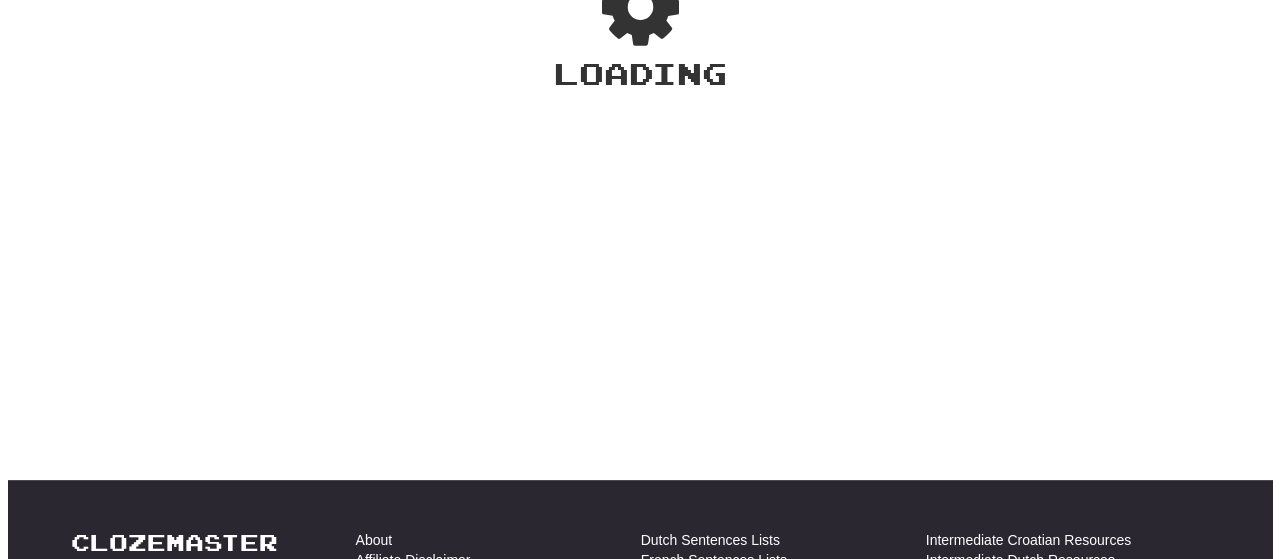 scroll, scrollTop: 89, scrollLeft: 0, axis: vertical 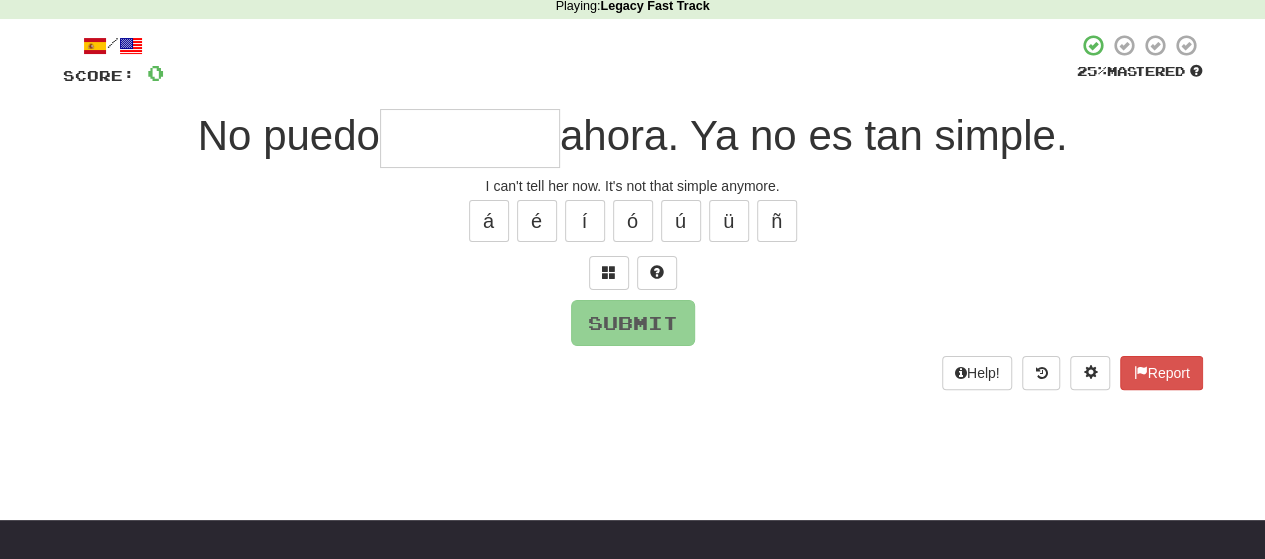 type on "*" 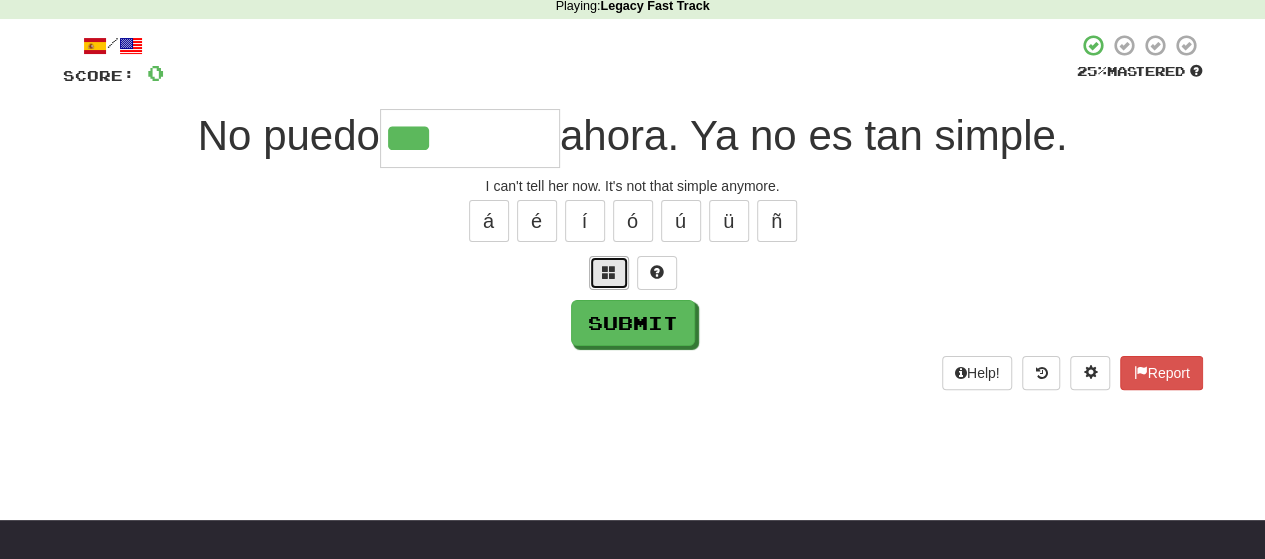 click at bounding box center [609, 273] 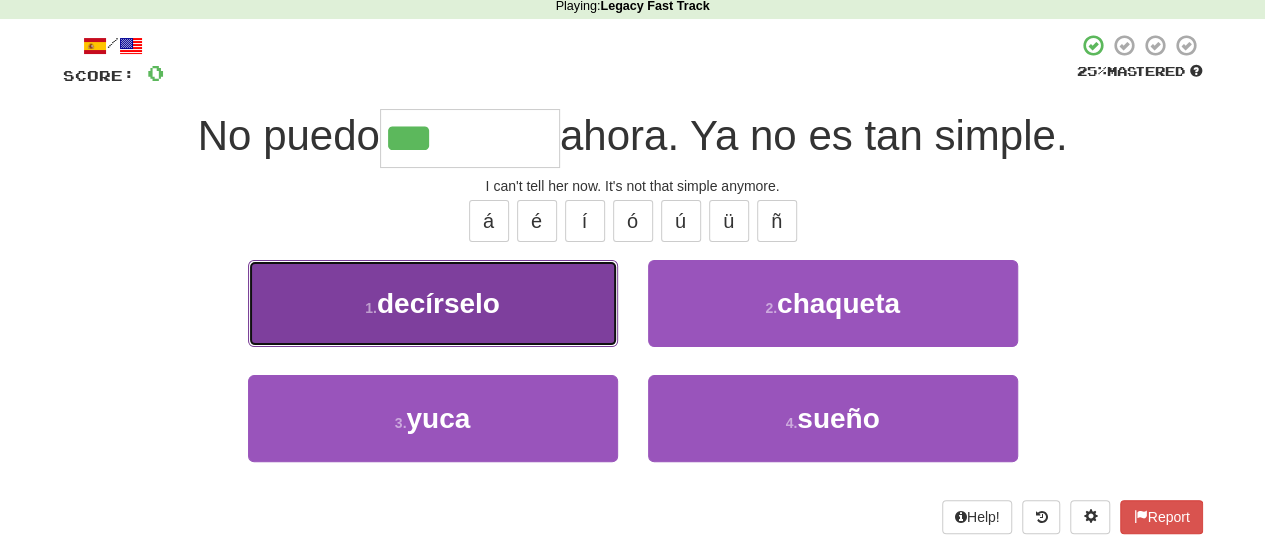 click on "1 .  decírselo" at bounding box center (433, 303) 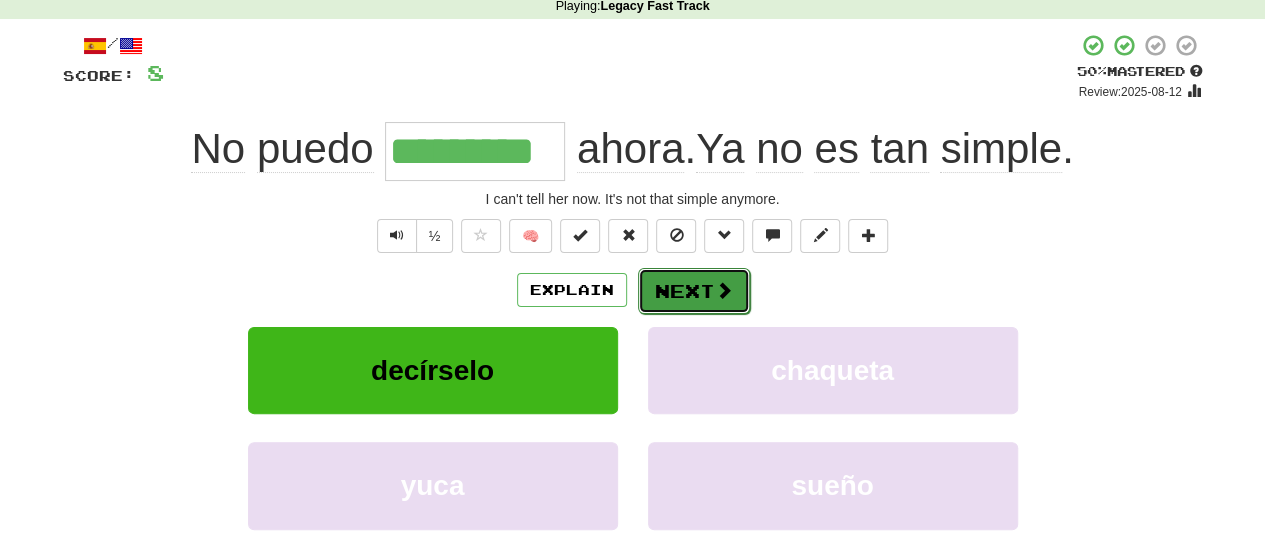 click on "Next" at bounding box center (694, 291) 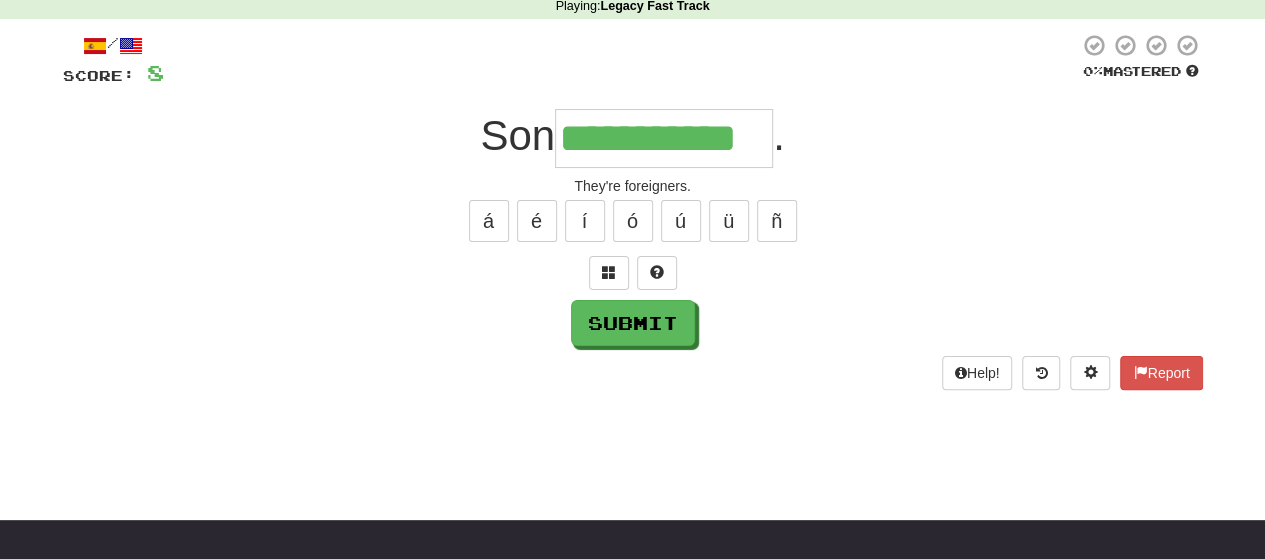 type on "**********" 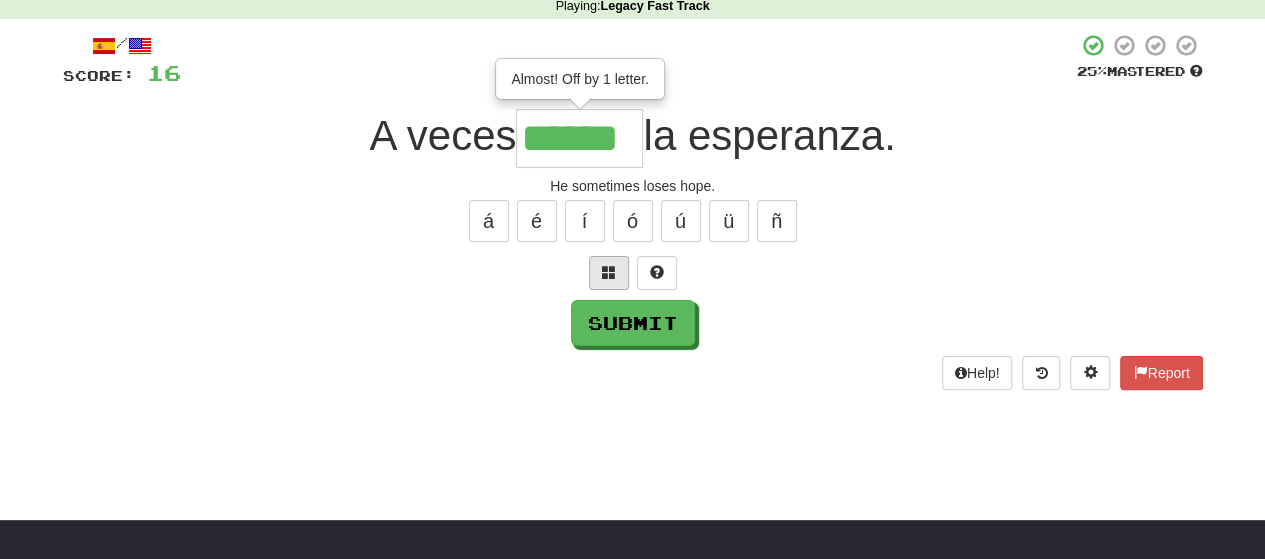 type on "******" 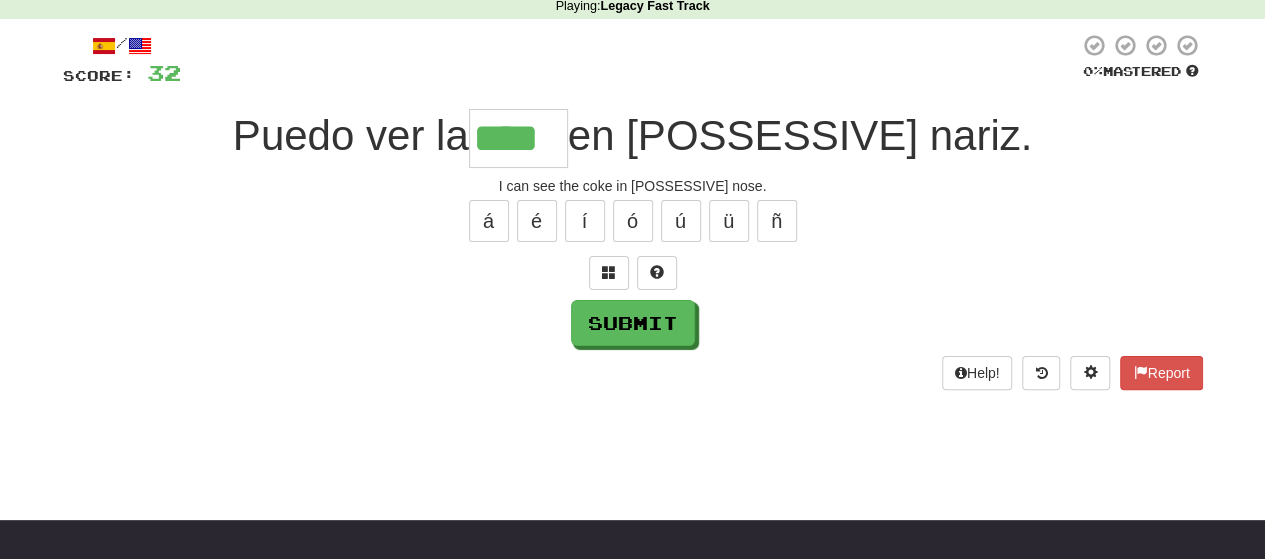 type on "****" 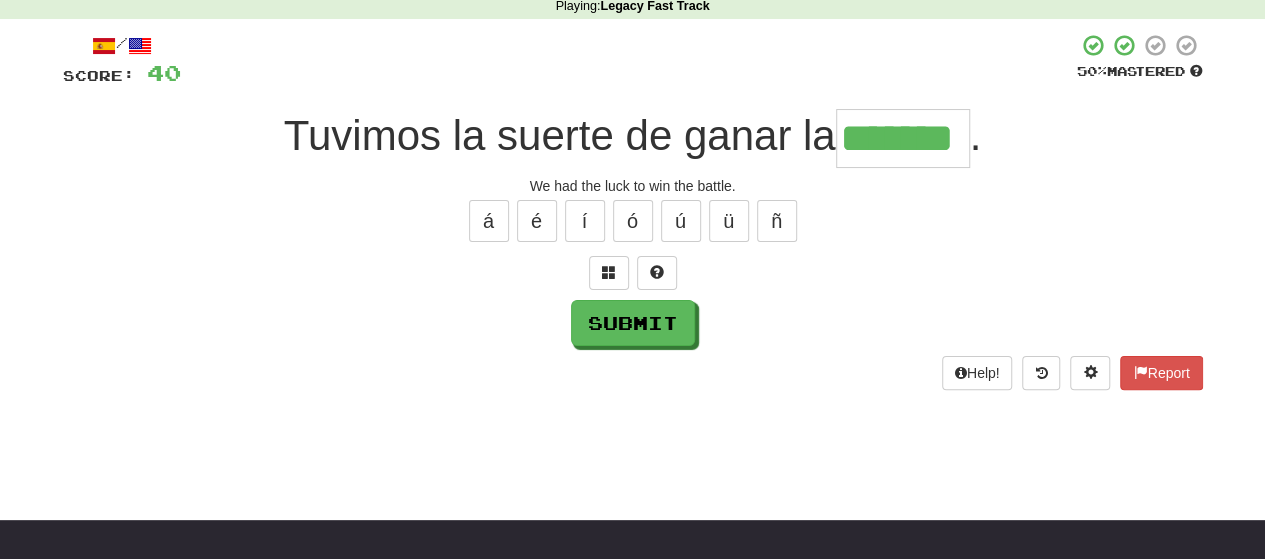 type on "*******" 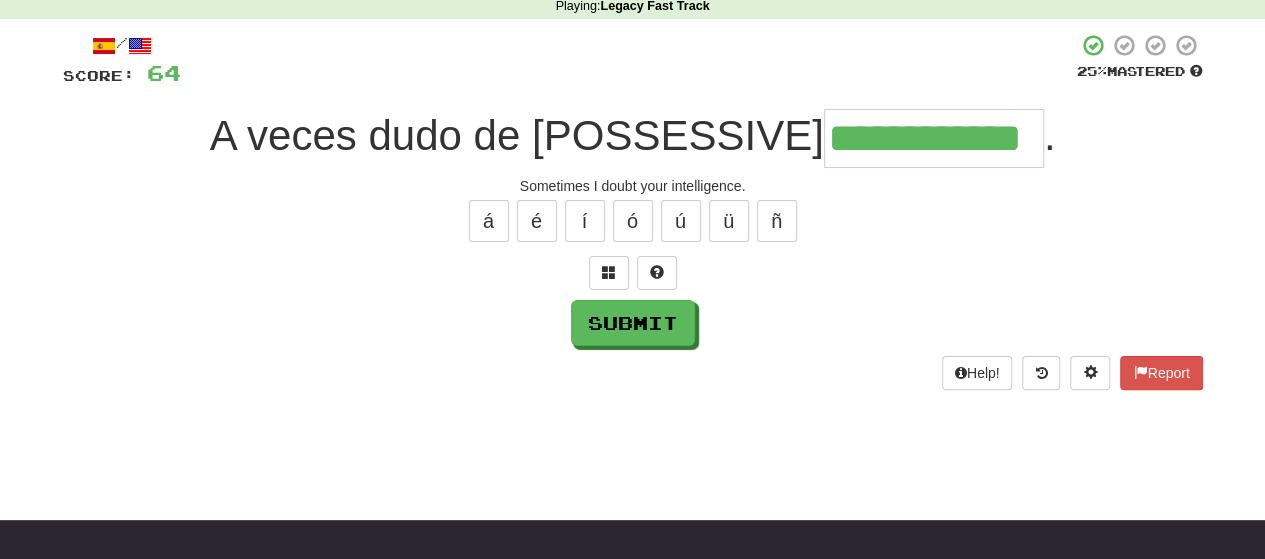 type on "**********" 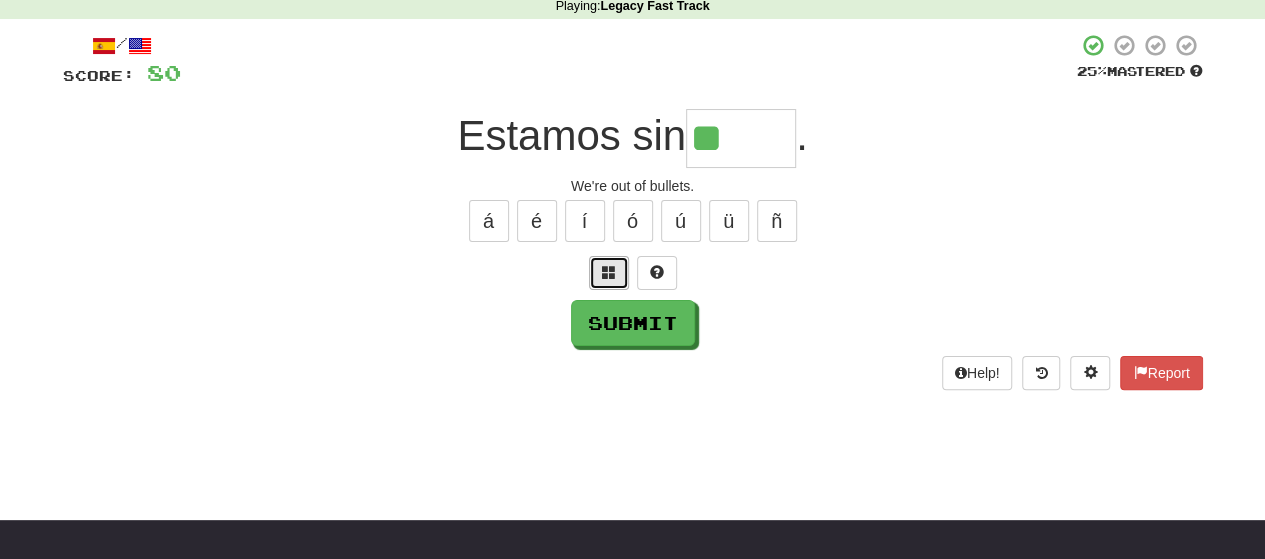 click at bounding box center [609, 273] 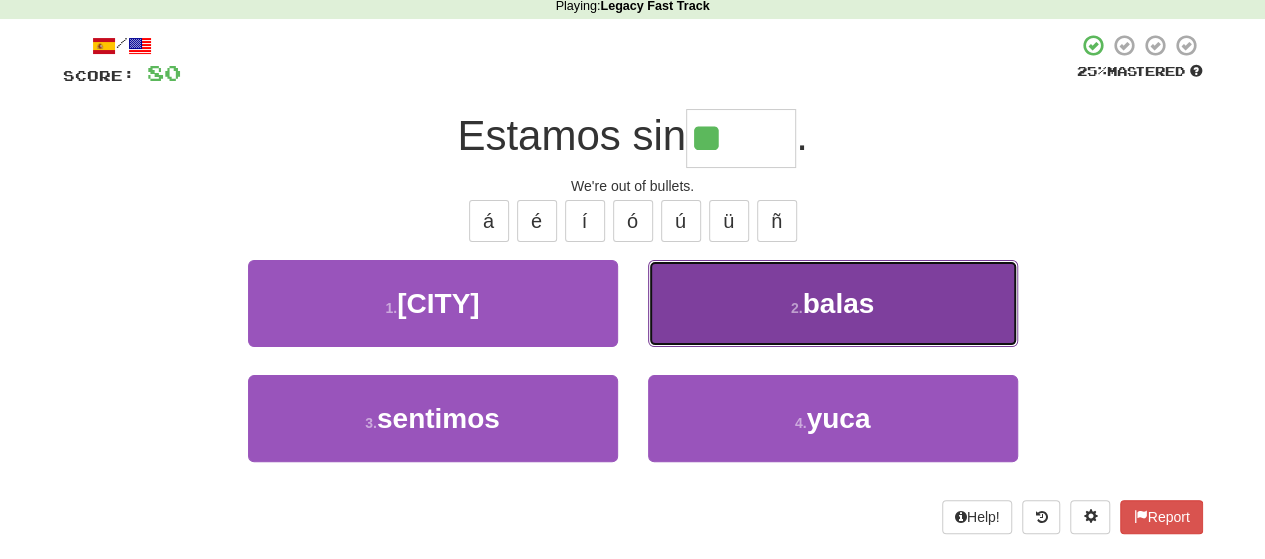 click on "2 .  balas" at bounding box center (833, 303) 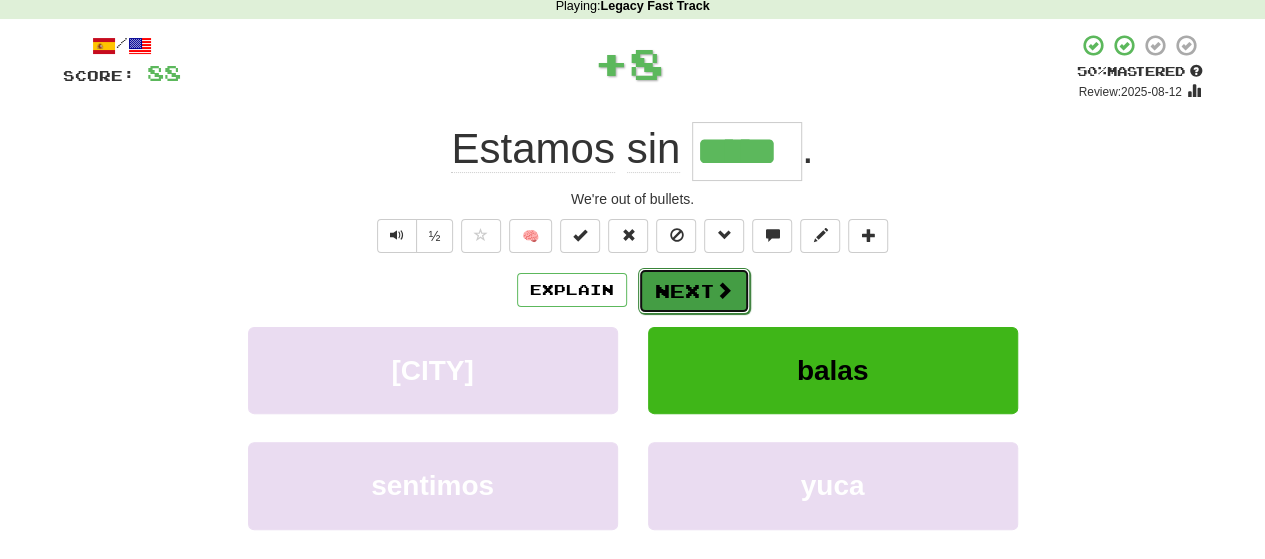 click on "Next" at bounding box center (694, 291) 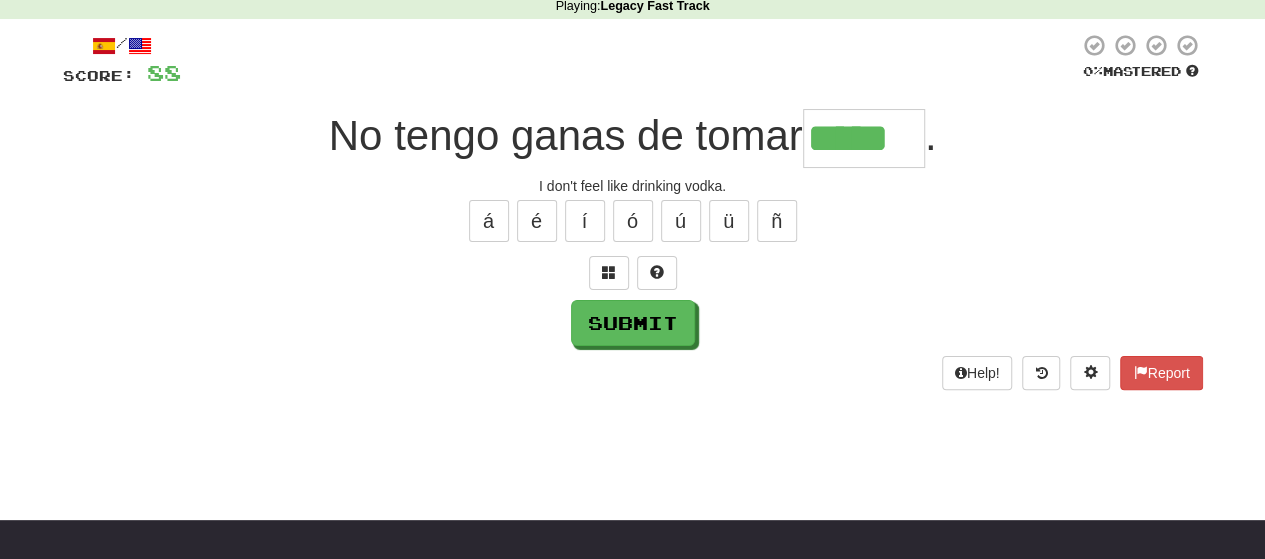 type on "*****" 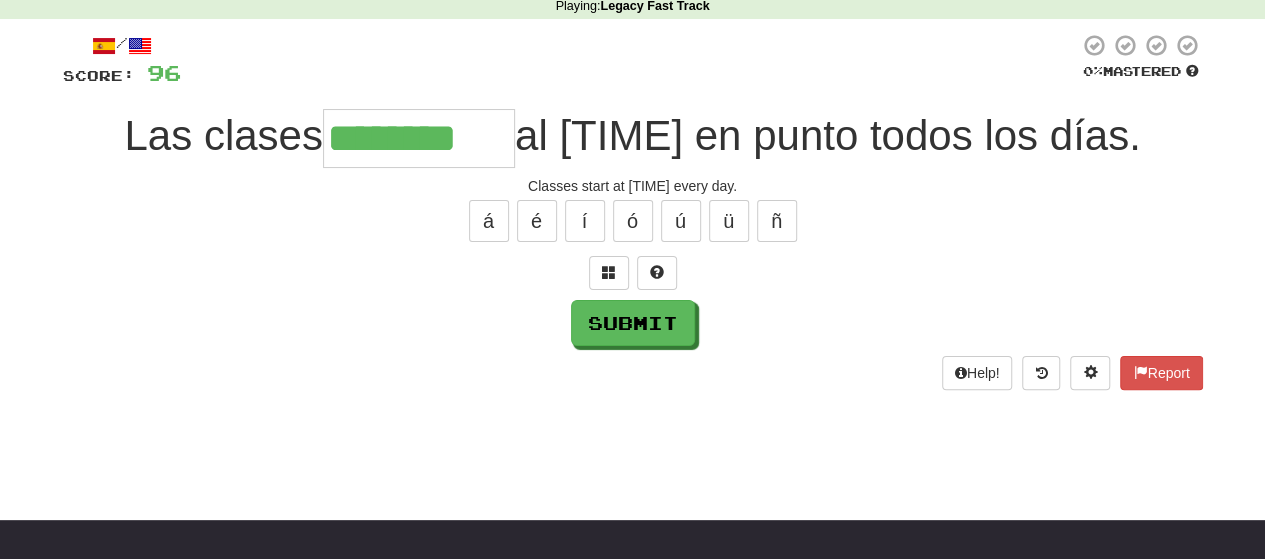 type on "********" 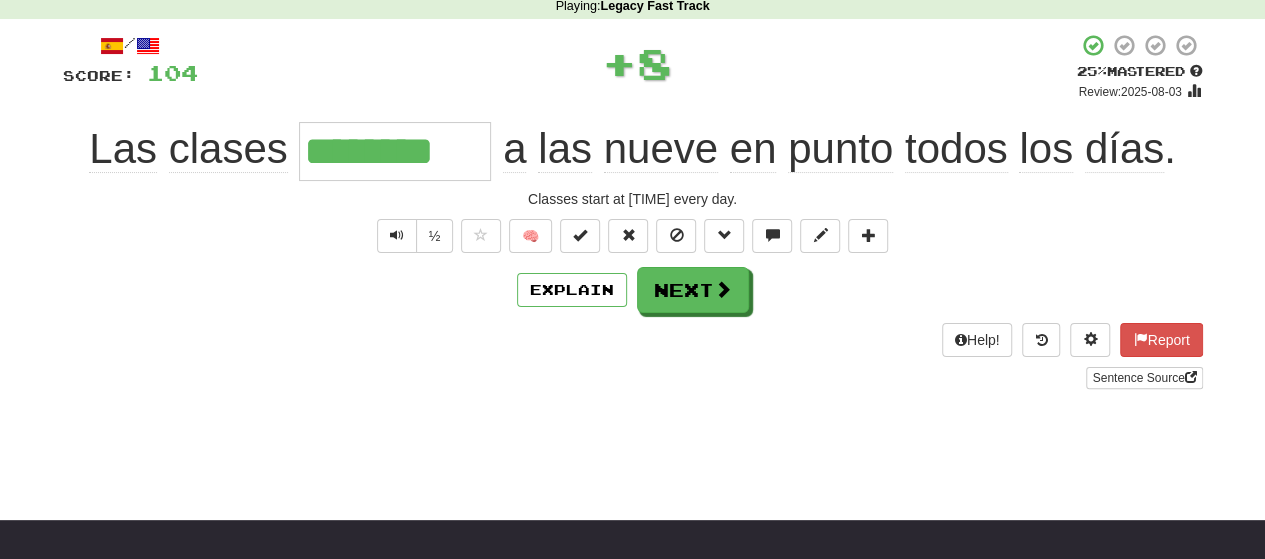 type 